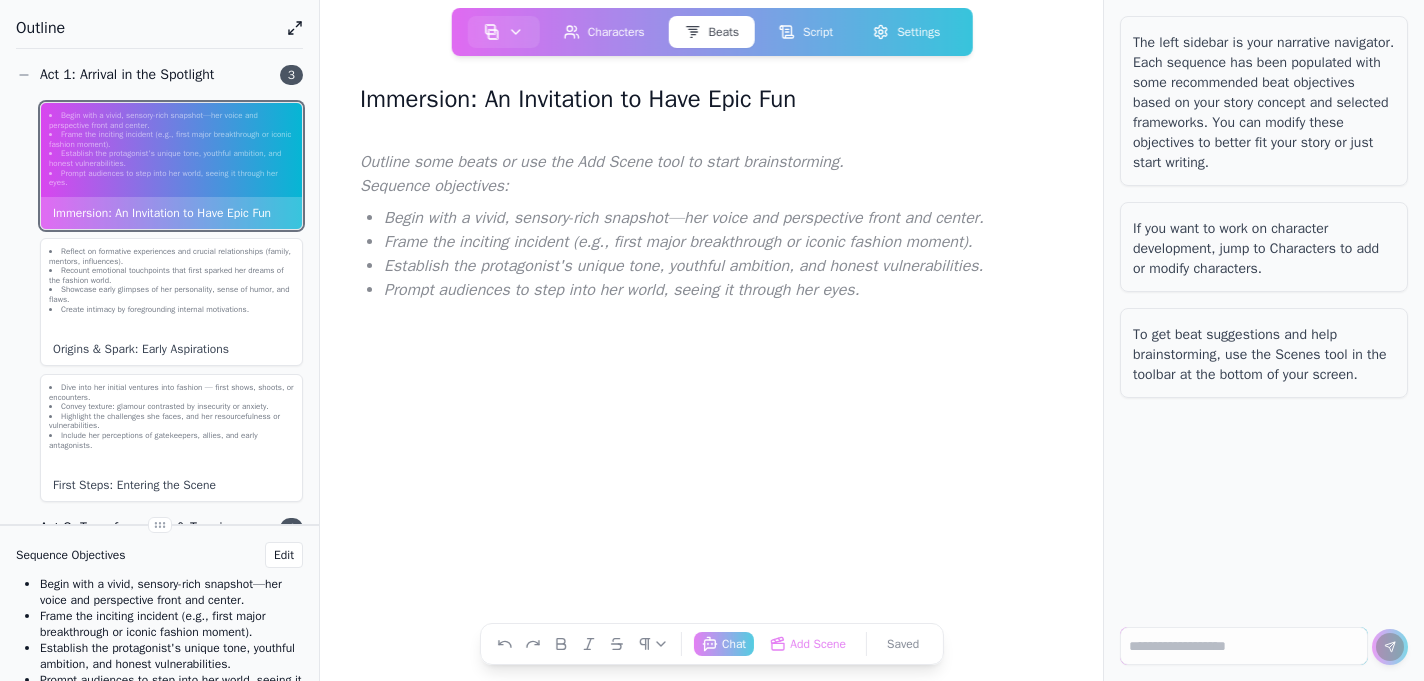scroll, scrollTop: 0, scrollLeft: 0, axis: both 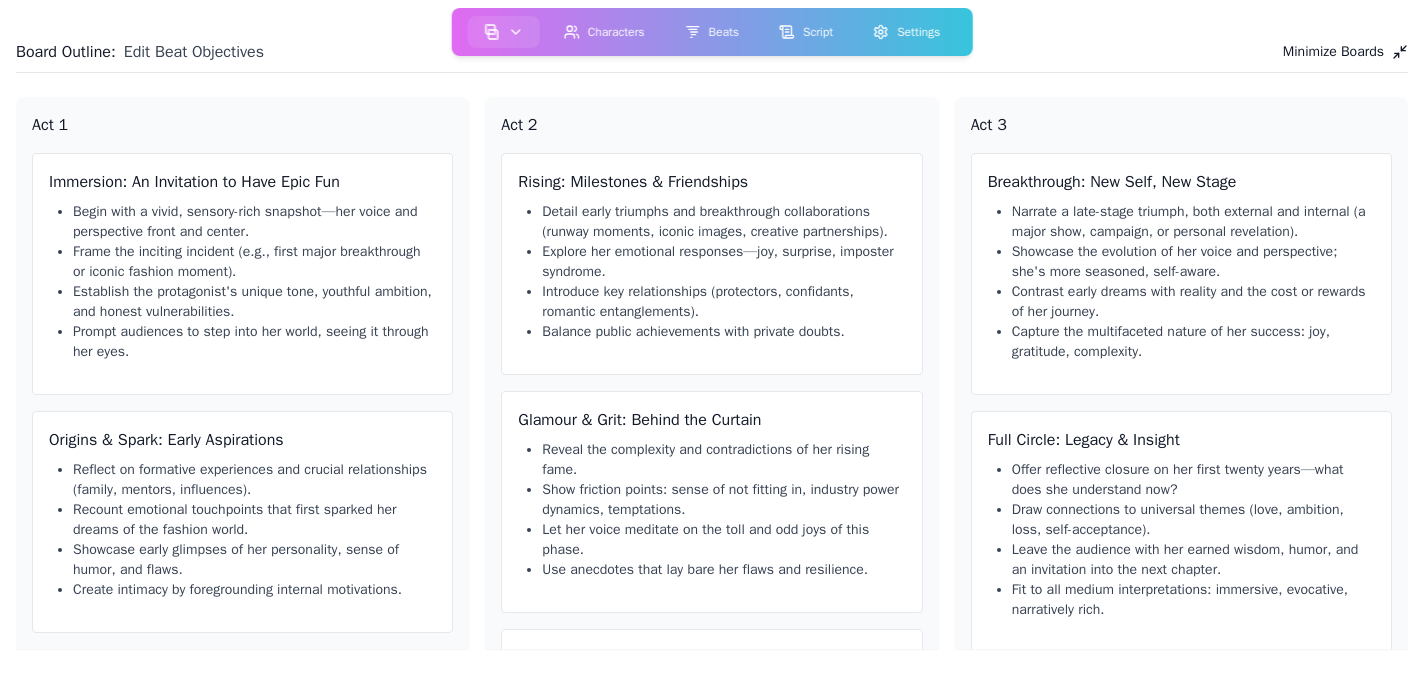 click 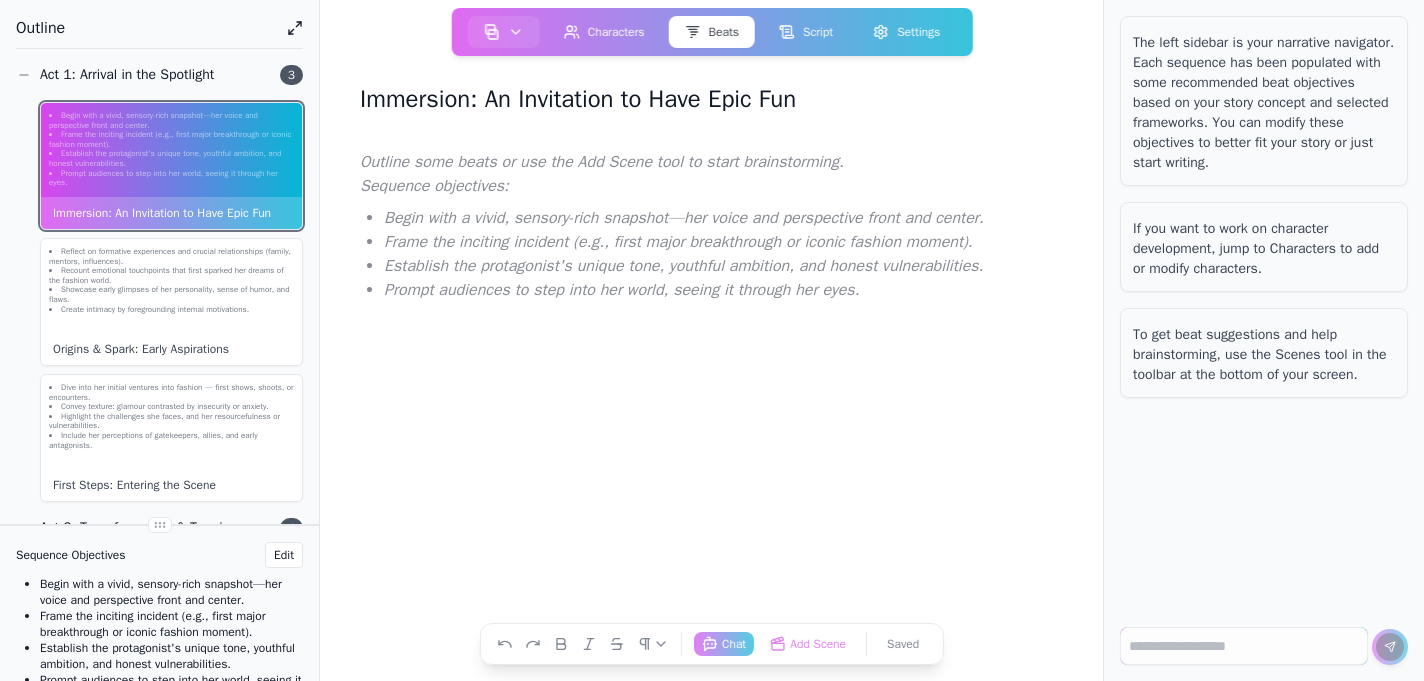 click 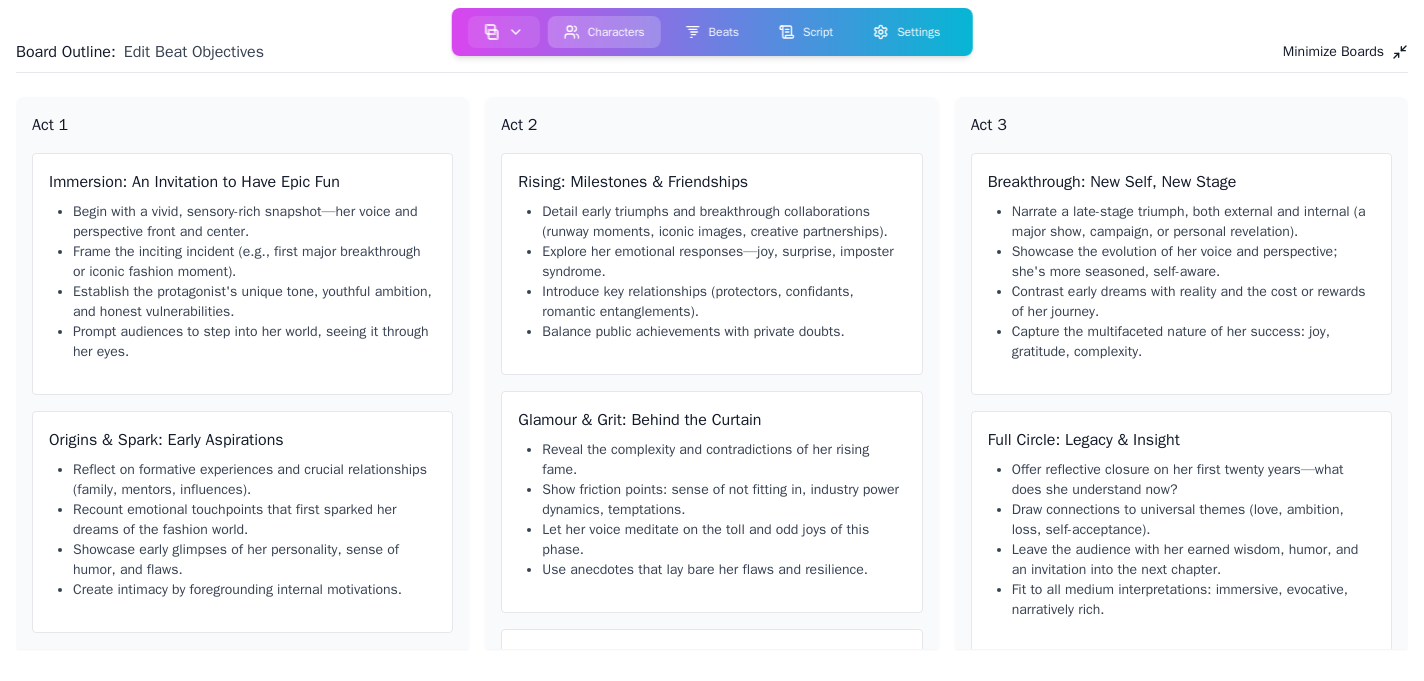 click on "Characters" at bounding box center [604, 32] 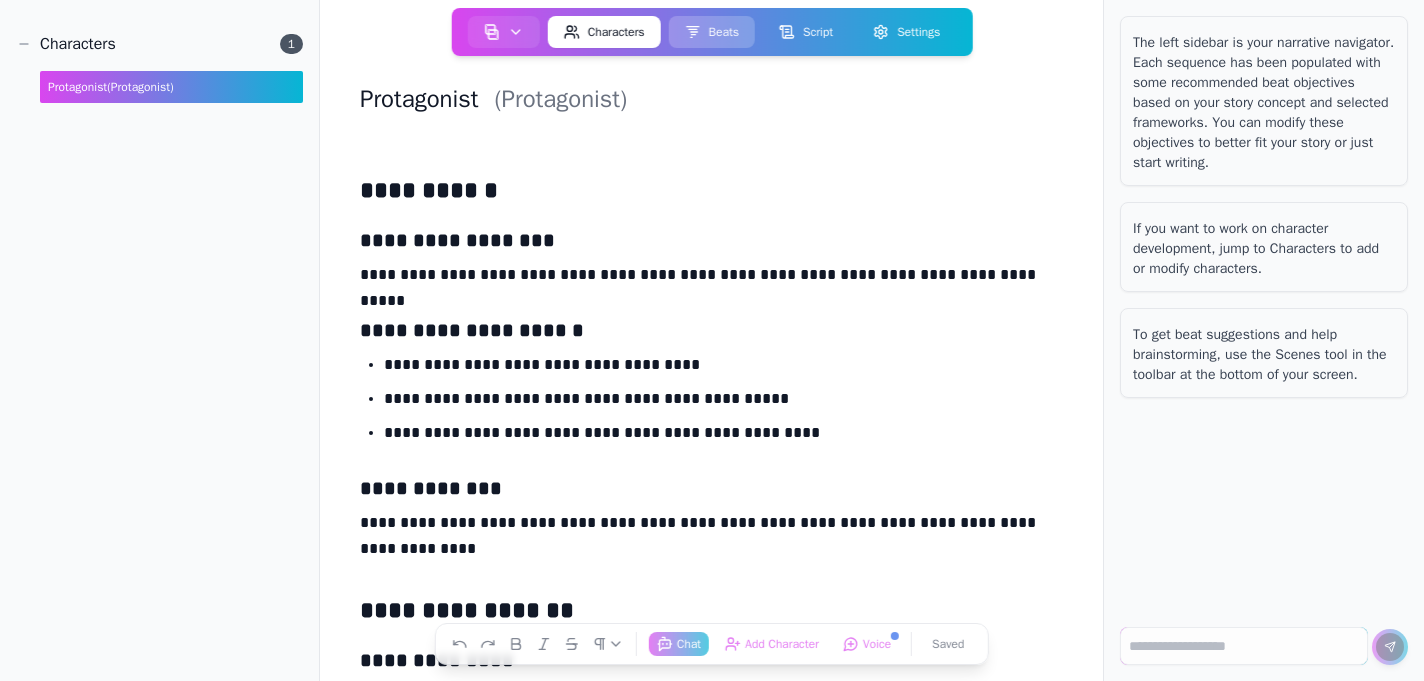 click on "Beats" at bounding box center [712, 32] 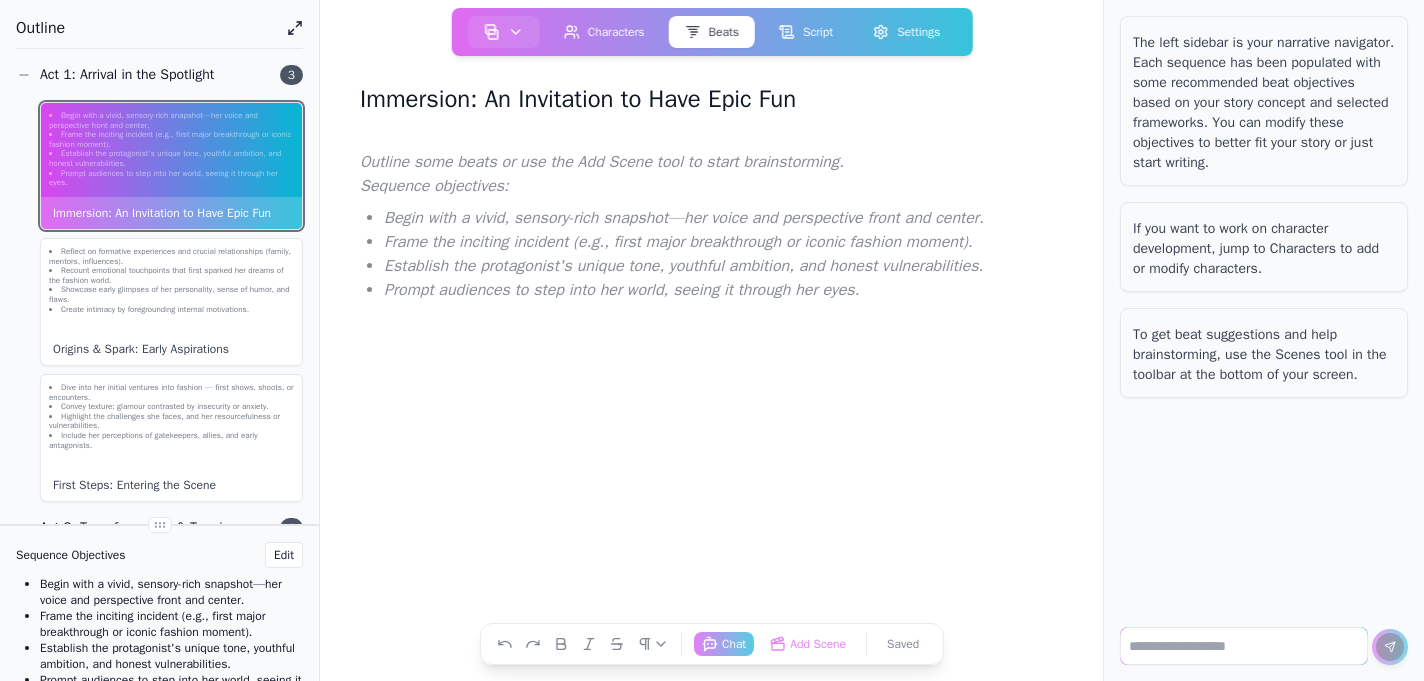 click at bounding box center (1244, 646) 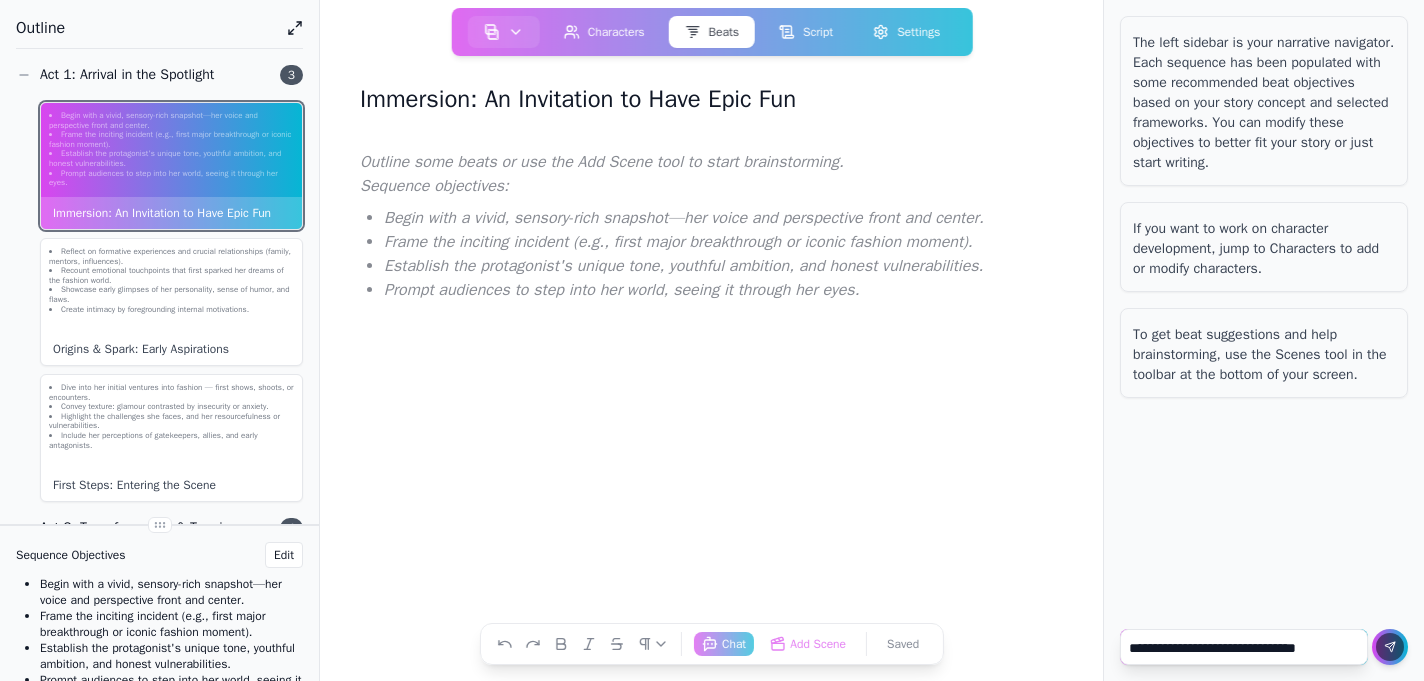 type on "**********" 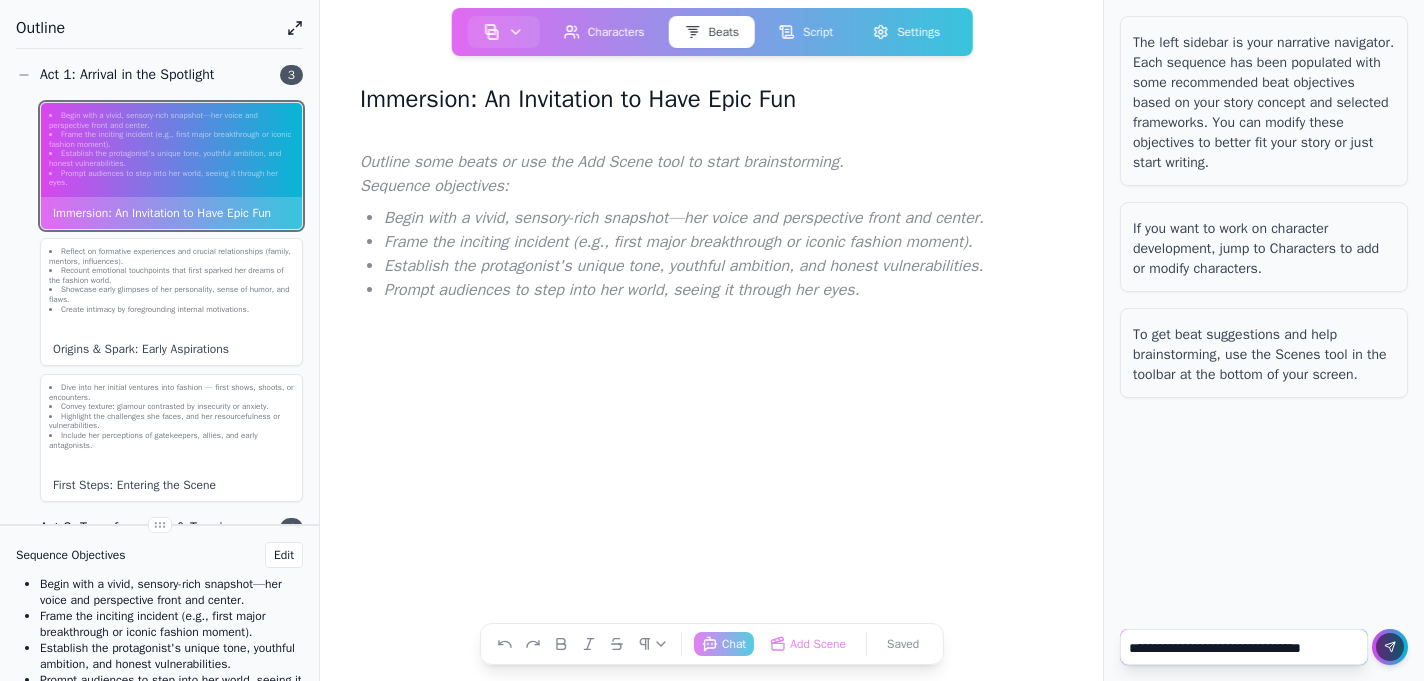 type 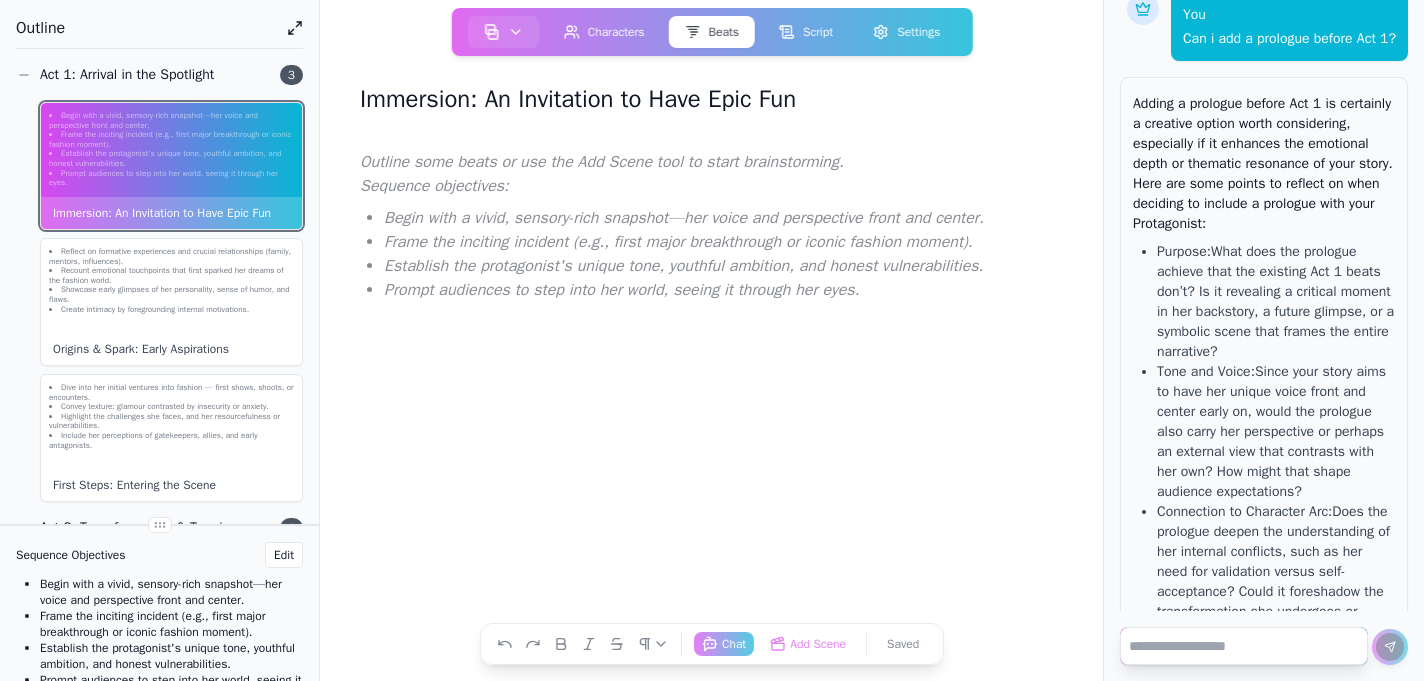 scroll, scrollTop: 420, scrollLeft: 0, axis: vertical 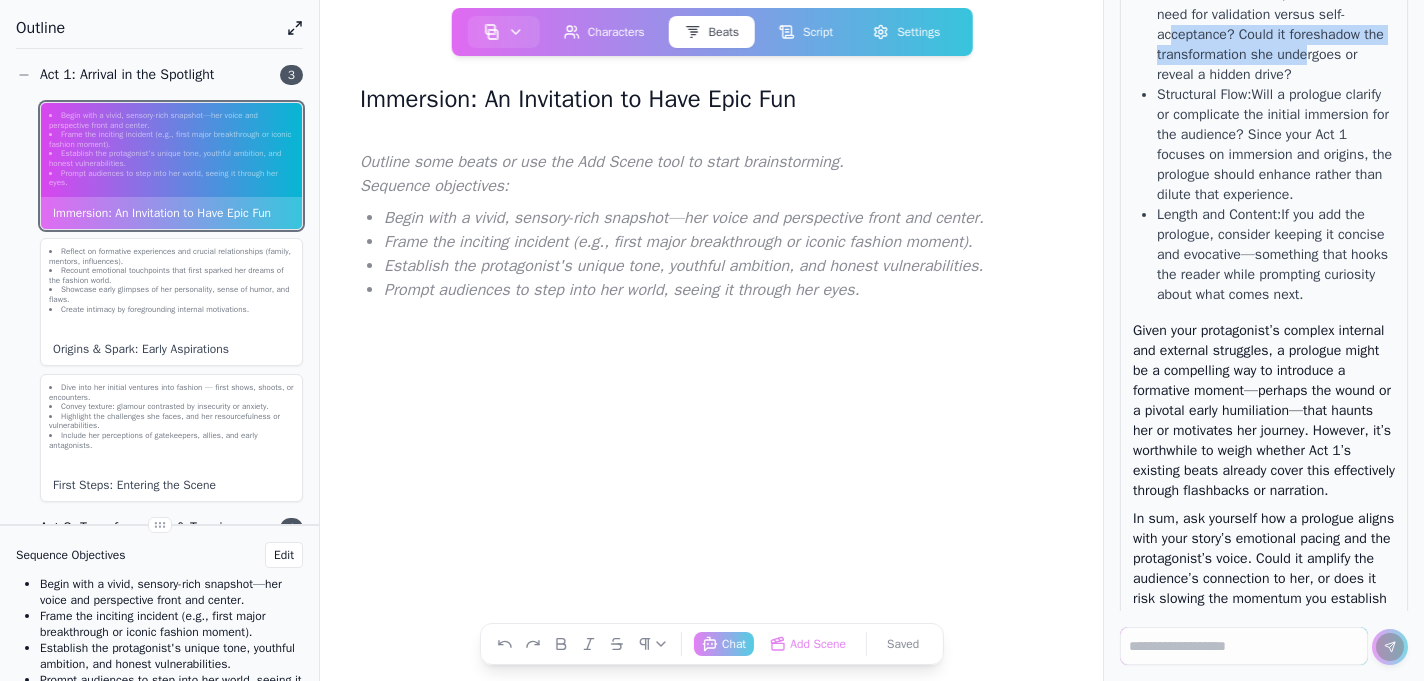 drag, startPoint x: 1304, startPoint y: 140, endPoint x: 1305, endPoint y: 96, distance: 44.011364 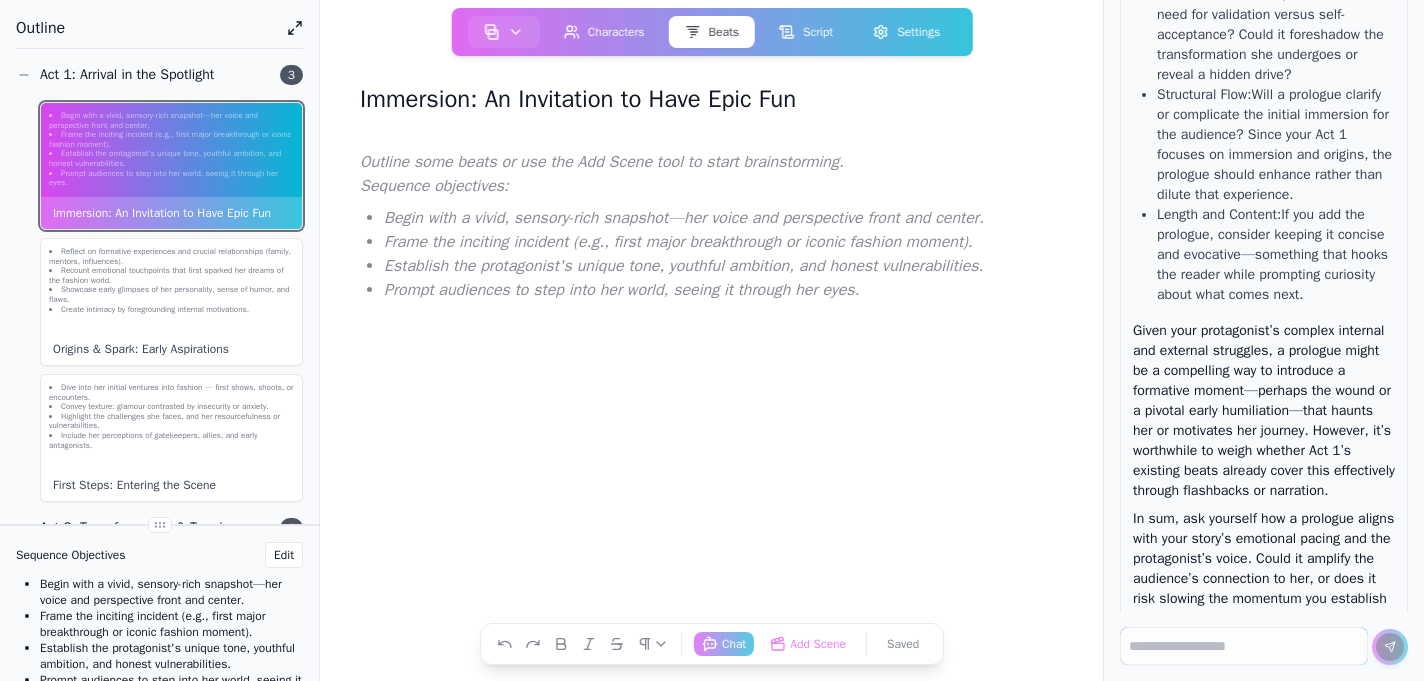 click on "Connection to Character Arc:  Does the prologue deepen the understanding of her internal conflicts, such as her need for validation versus self-acceptance? Could it foreshadow the transformation she undergoes or reveal a hidden drive?" at bounding box center (1276, 15) 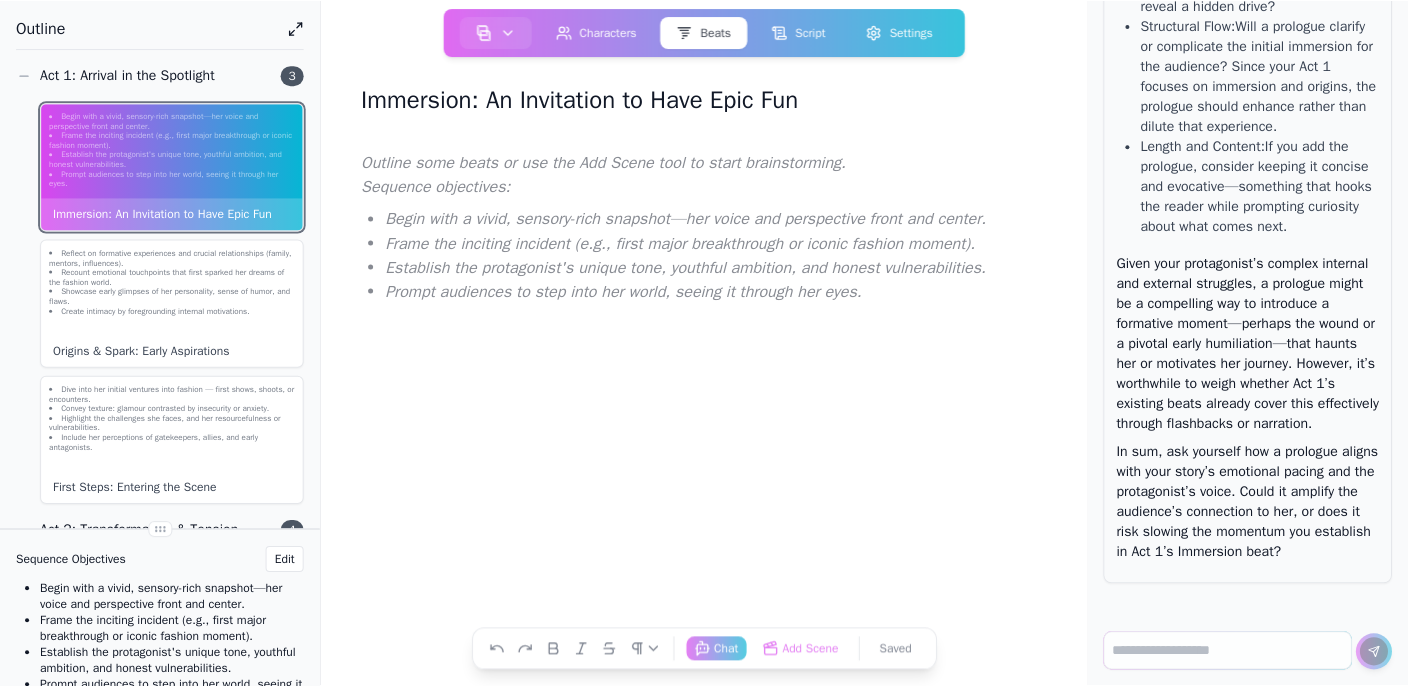 scroll, scrollTop: 1204, scrollLeft: 0, axis: vertical 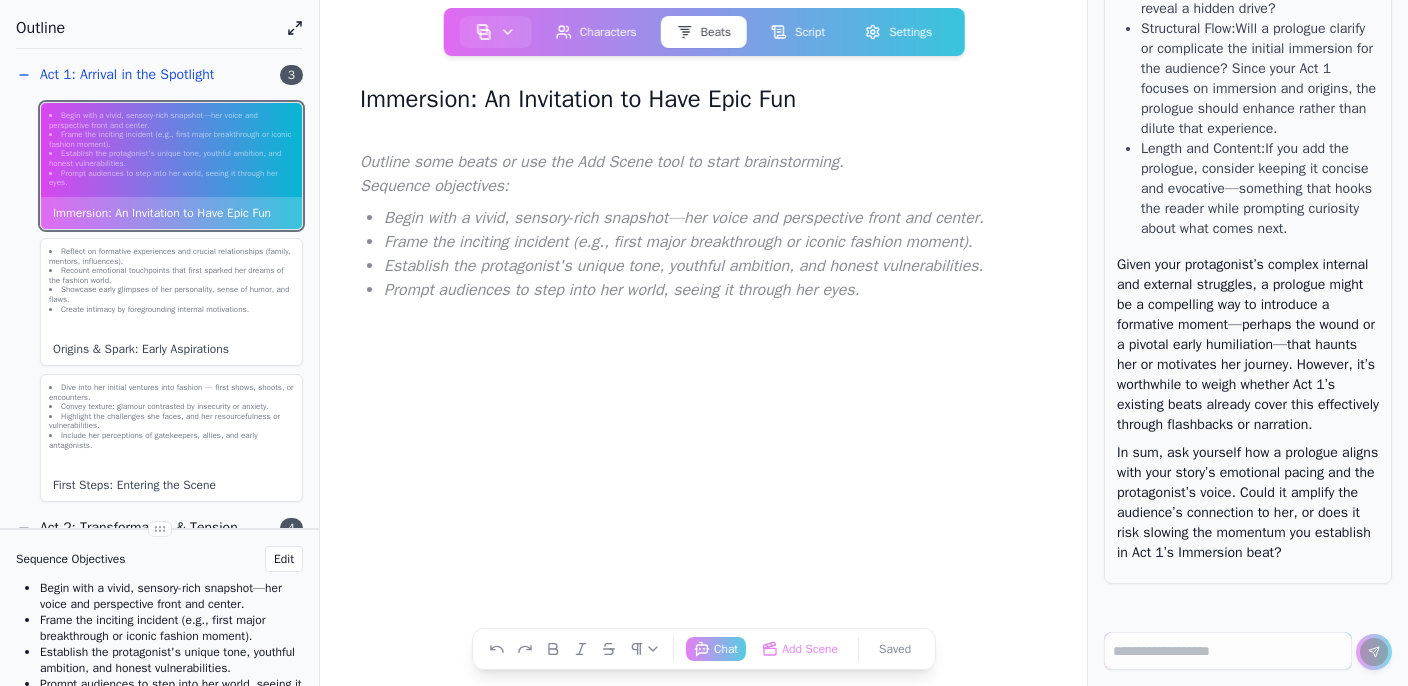 click on "3" 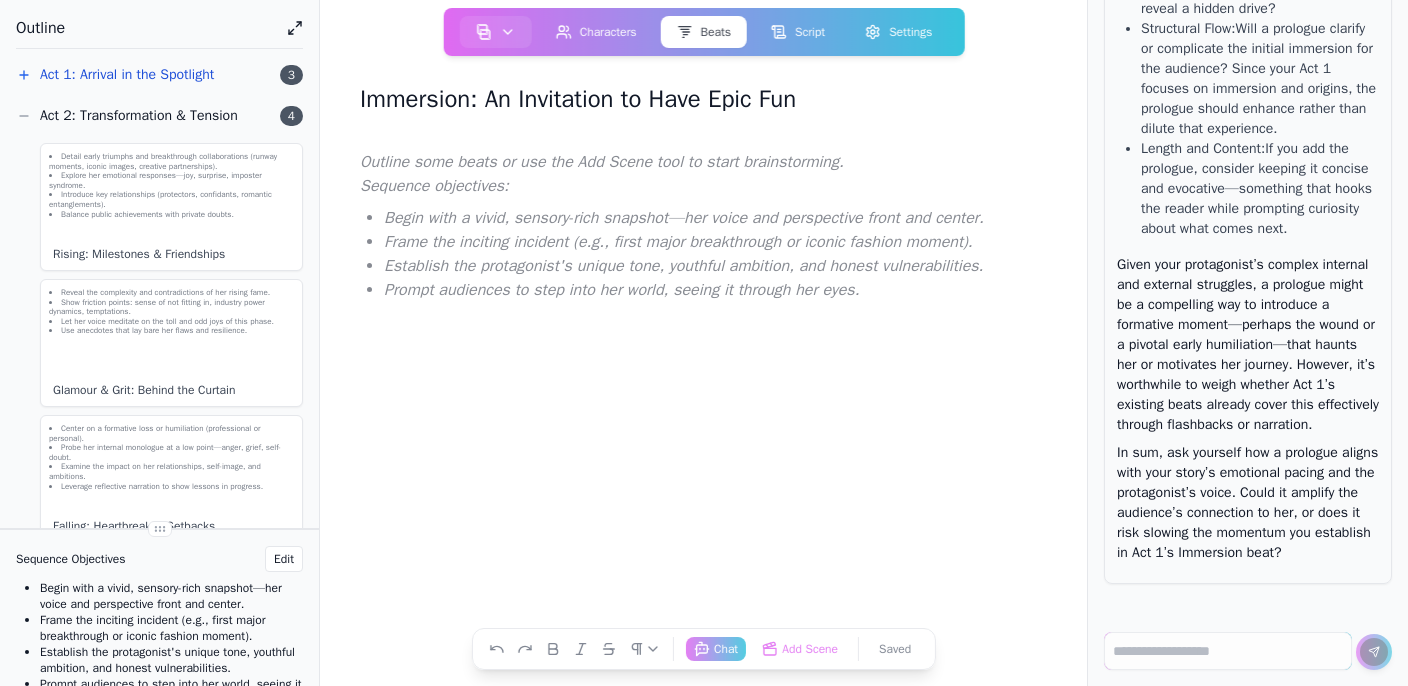 click on "Act 1: Arrival in the Spotlight" 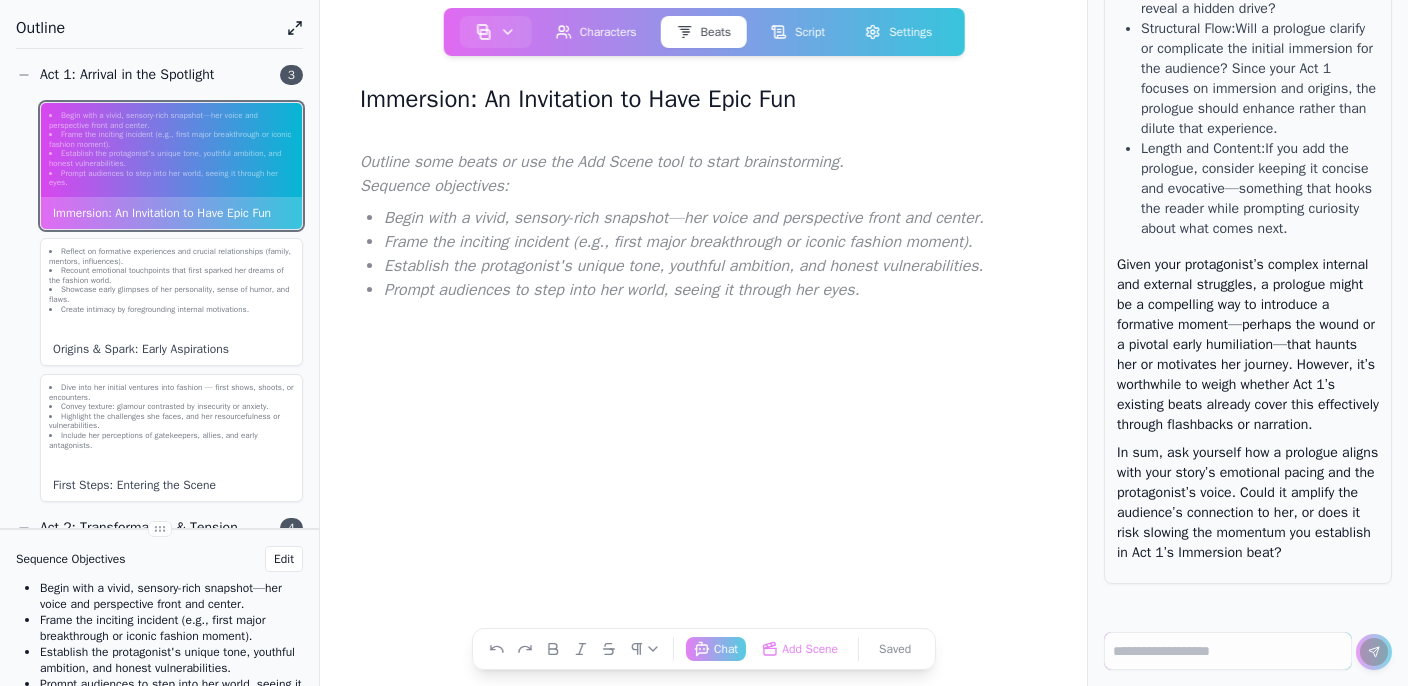 click on "Outline  Act 1: Arrival in the Spotlight 3 Begin with a vivid, sensory-rich snapshot—her voice and perspective front and center. Frame the inciting incident (e.g., first major breakthrough or iconic fashion moment). Establish the protagonist's unique tone, youthful ambition, and honest vulnerabilities. Prompt audiences to step into her world, seeing it through her eyes. Immersion: An Invitation to Have Epic Fun Reflect on formative experiences and crucial relationships (family, mentors, influences). Recount emotional touchpoints that first sparked her dreams of the fashion world. Showcase early glimpses of her personality, sense of humor, and flaws. Create intimacy by foregrounding internal motivations. Origins & Spark: Early Aspirations Dive into her initial ventures into fashion — first shows, shoots, or encounters. Convey texture: glamour contrasted by insecurity or anxiety. Highlight the challenges she faces, and her resourcefulness or vulnerabilities. First Steps: Entering the Scene 4 2" 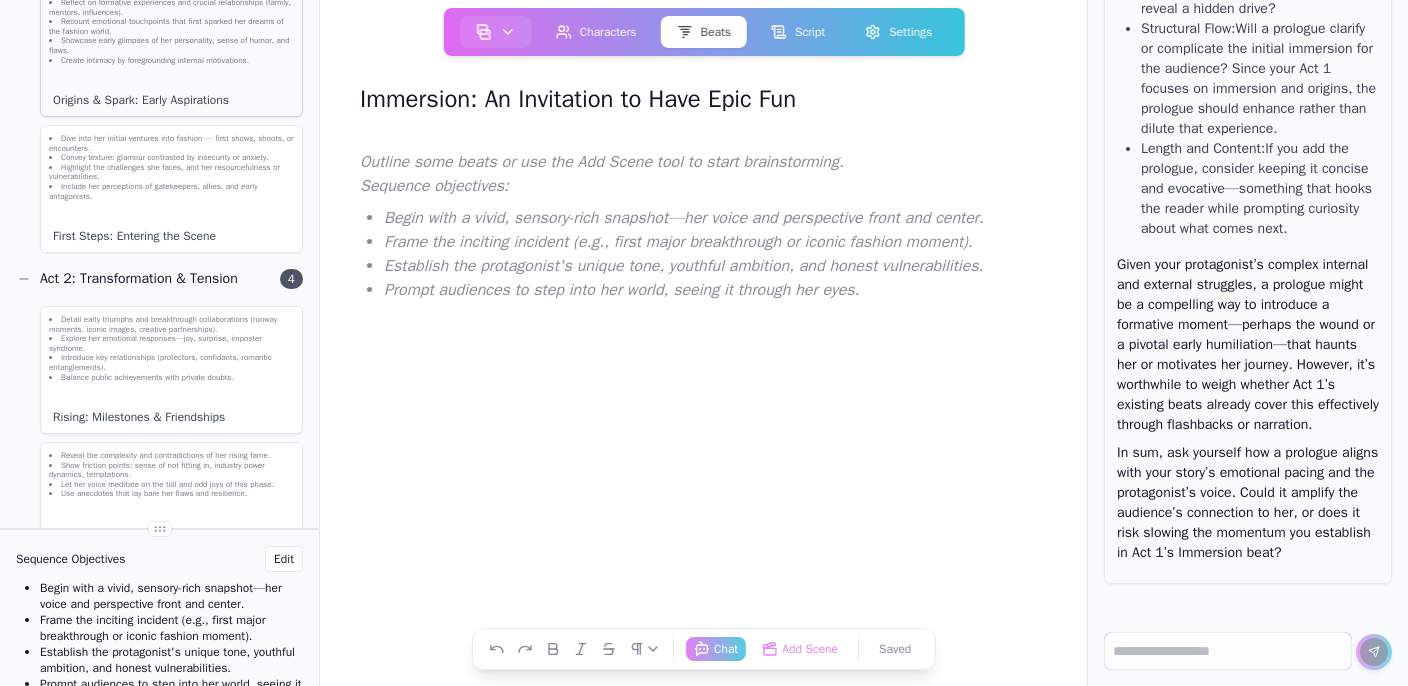 scroll, scrollTop: 265, scrollLeft: 0, axis: vertical 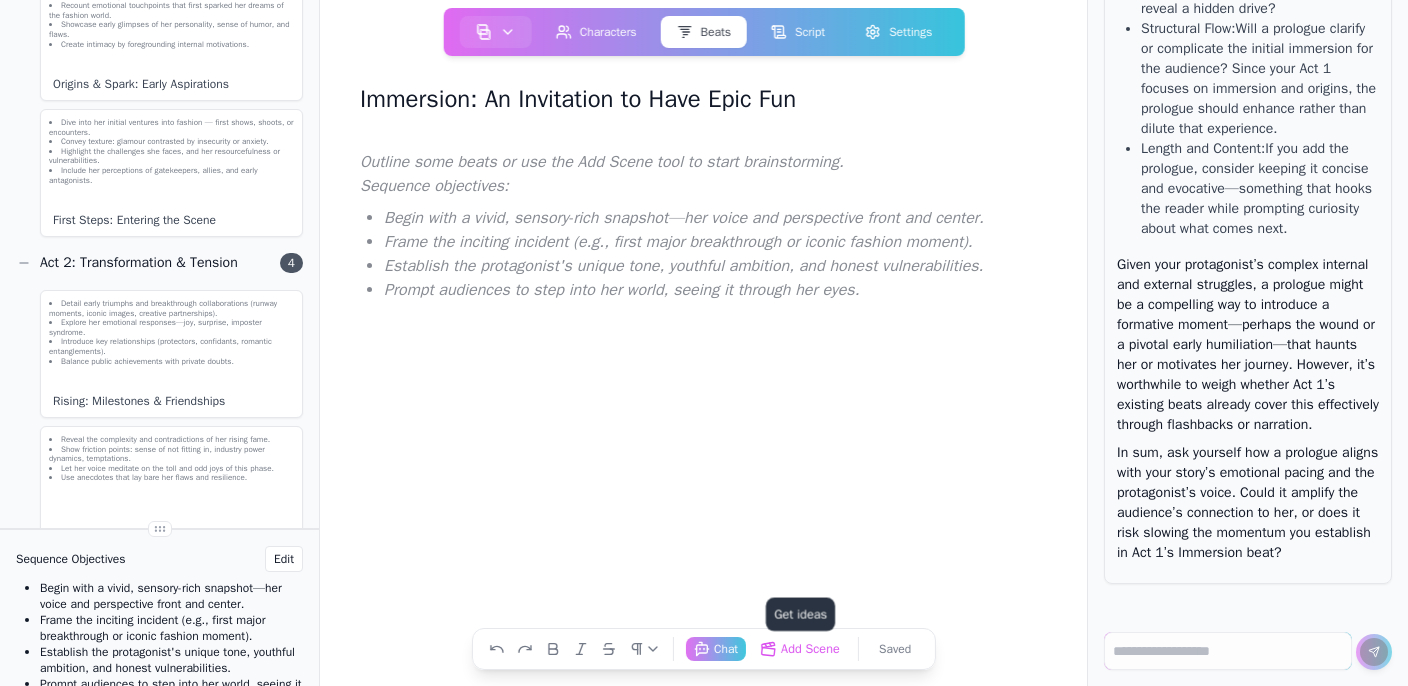 click on "Add Scene  Get ideas" 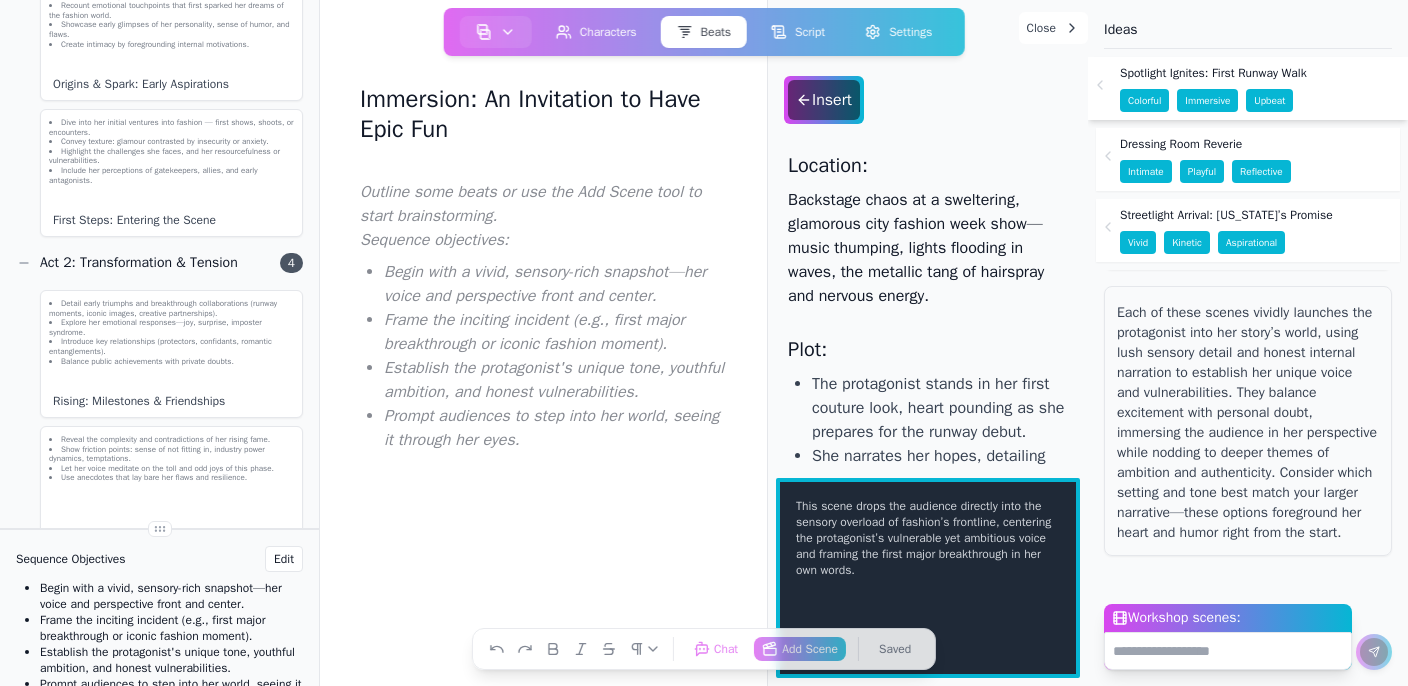 scroll, scrollTop: 1808, scrollLeft: 0, axis: vertical 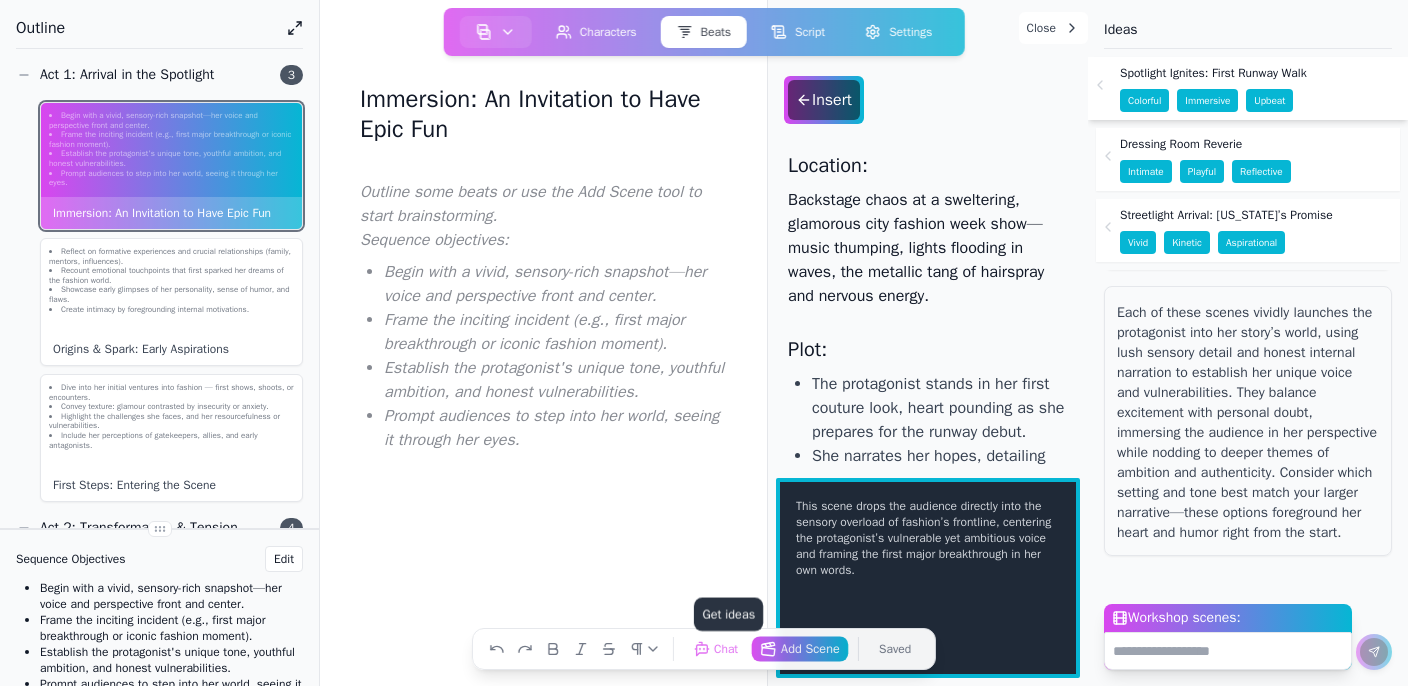 click on "Add Scene  Get ideas" 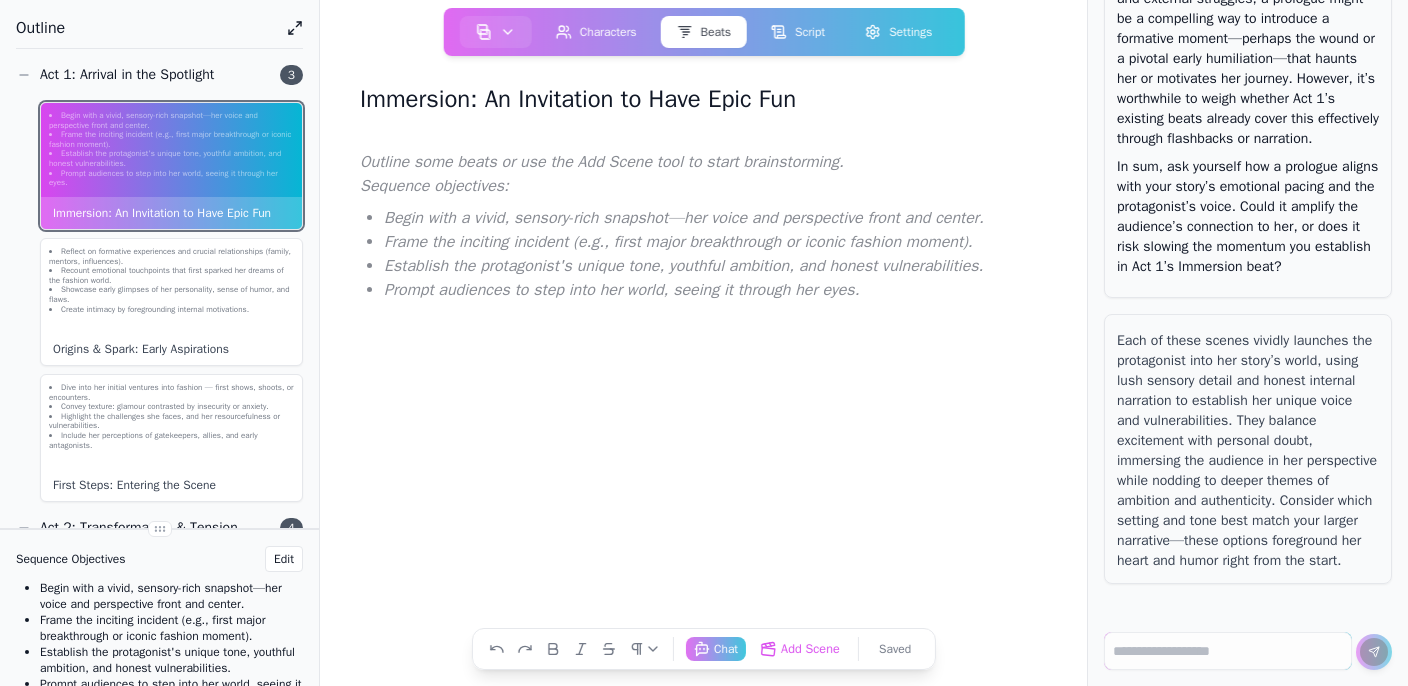 scroll, scrollTop: 1510, scrollLeft: 0, axis: vertical 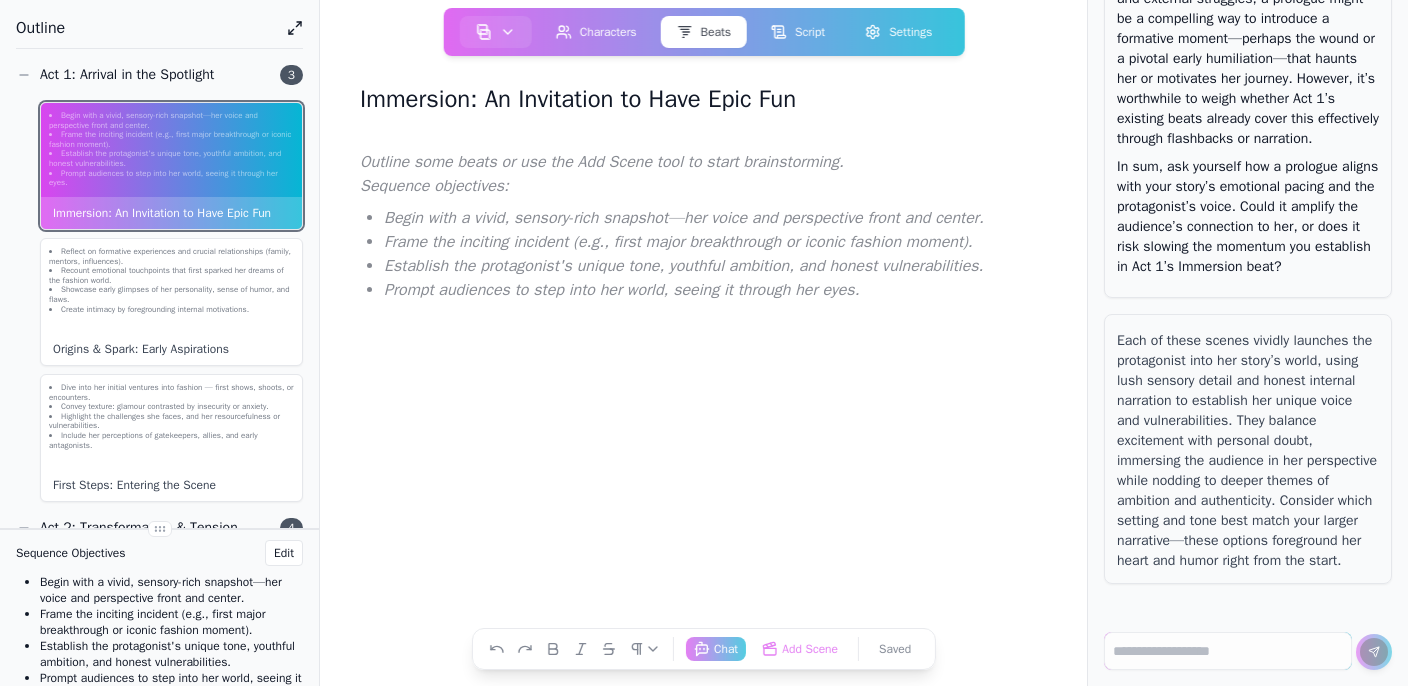 click at bounding box center [703, 361] 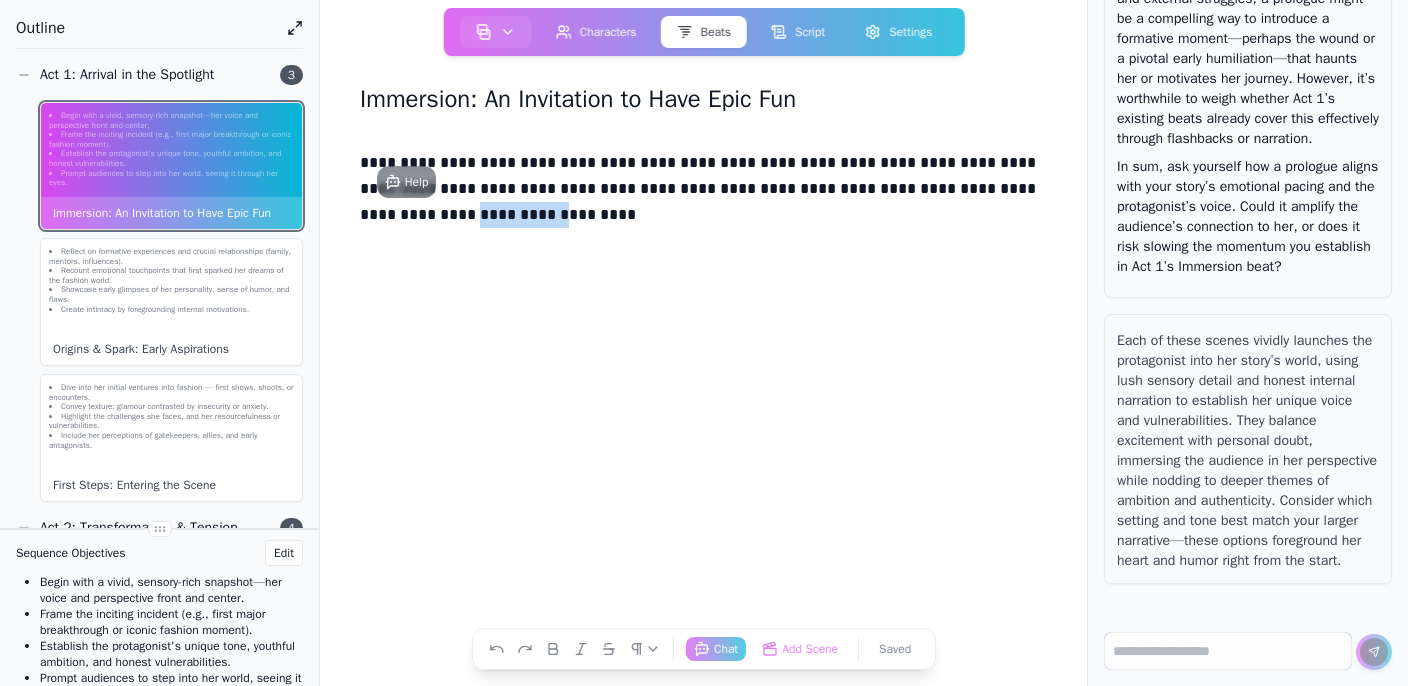 drag, startPoint x: 457, startPoint y: 217, endPoint x: 352, endPoint y: 217, distance: 105 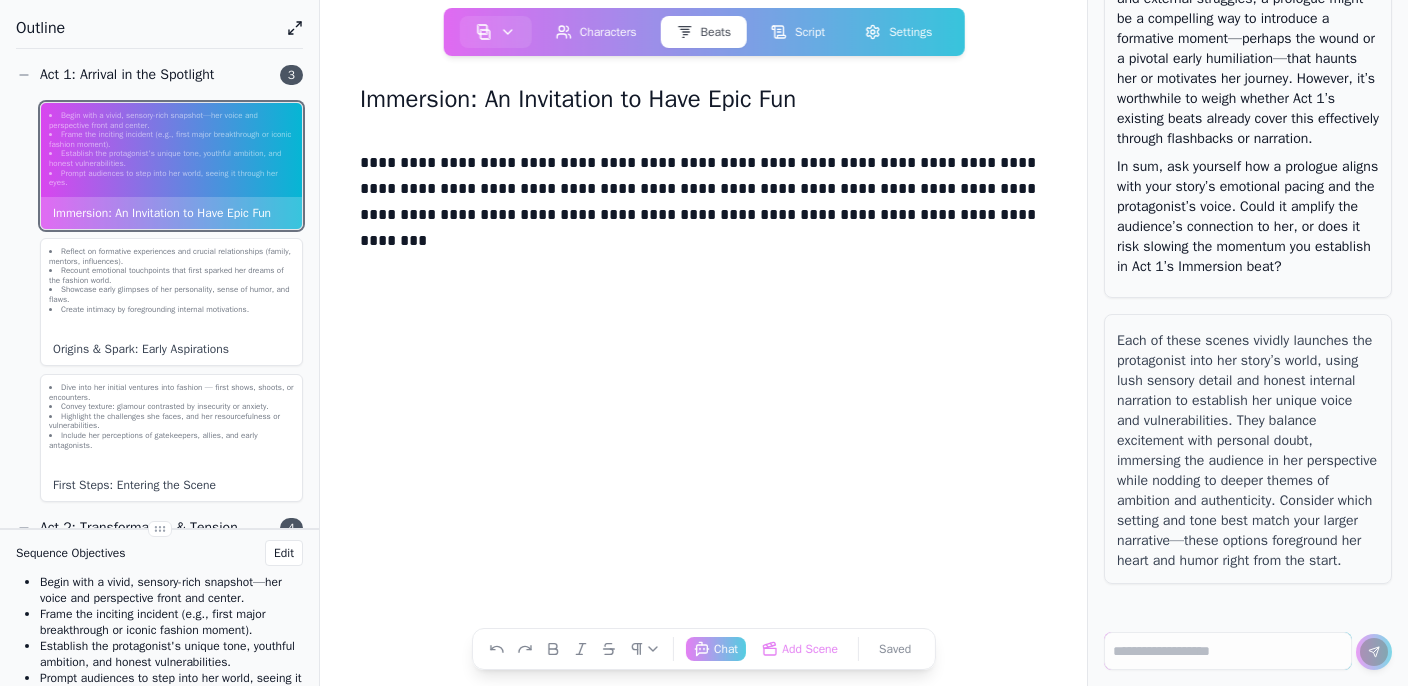 click on "**********" at bounding box center (703, 193) 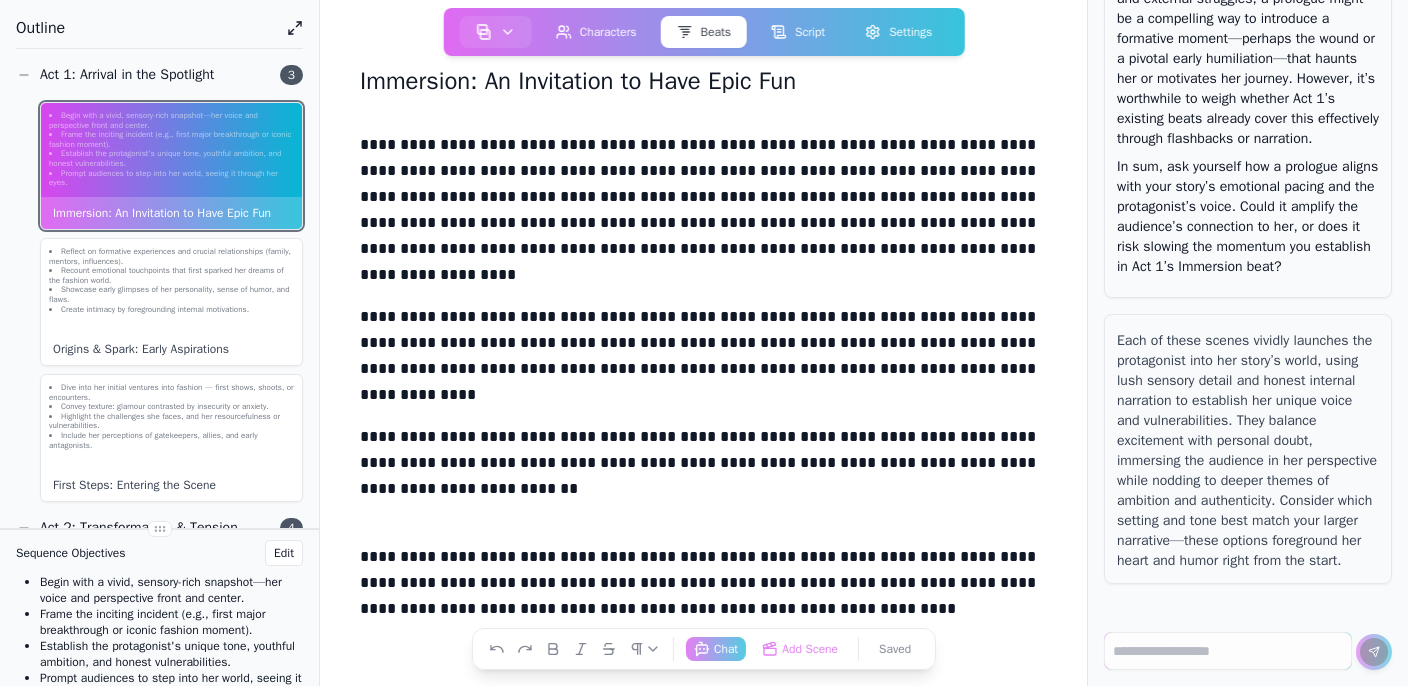 scroll, scrollTop: 15, scrollLeft: 0, axis: vertical 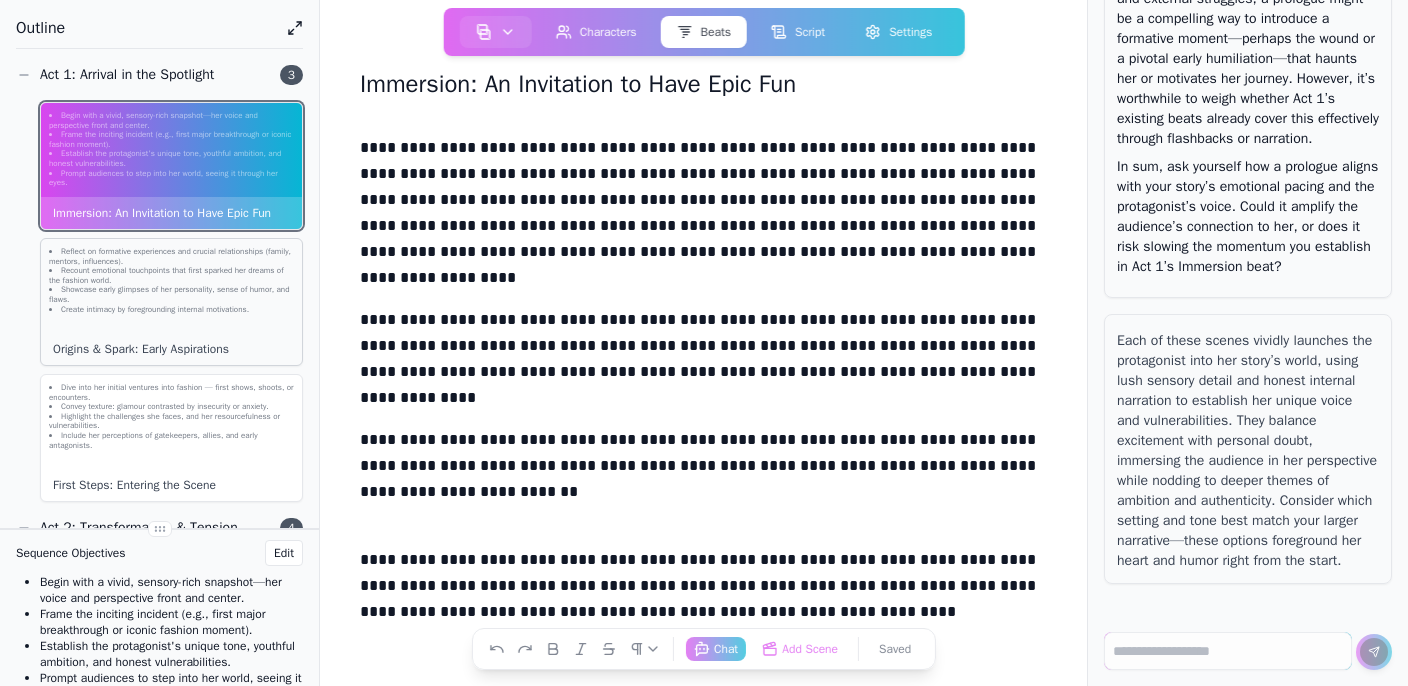 click on "Showcase early glimpses of her personality, sense of humor, and flaws." 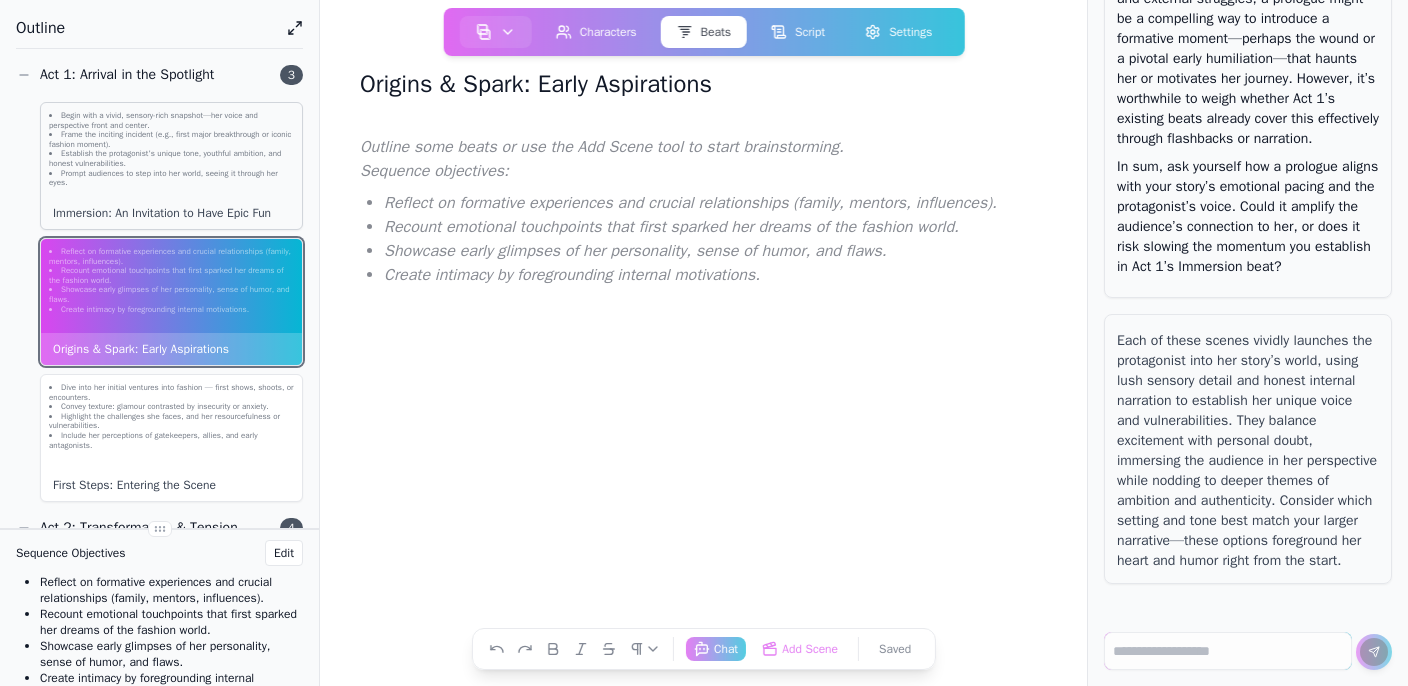 click on "Immersion: An Invitation to Have Epic Fun" 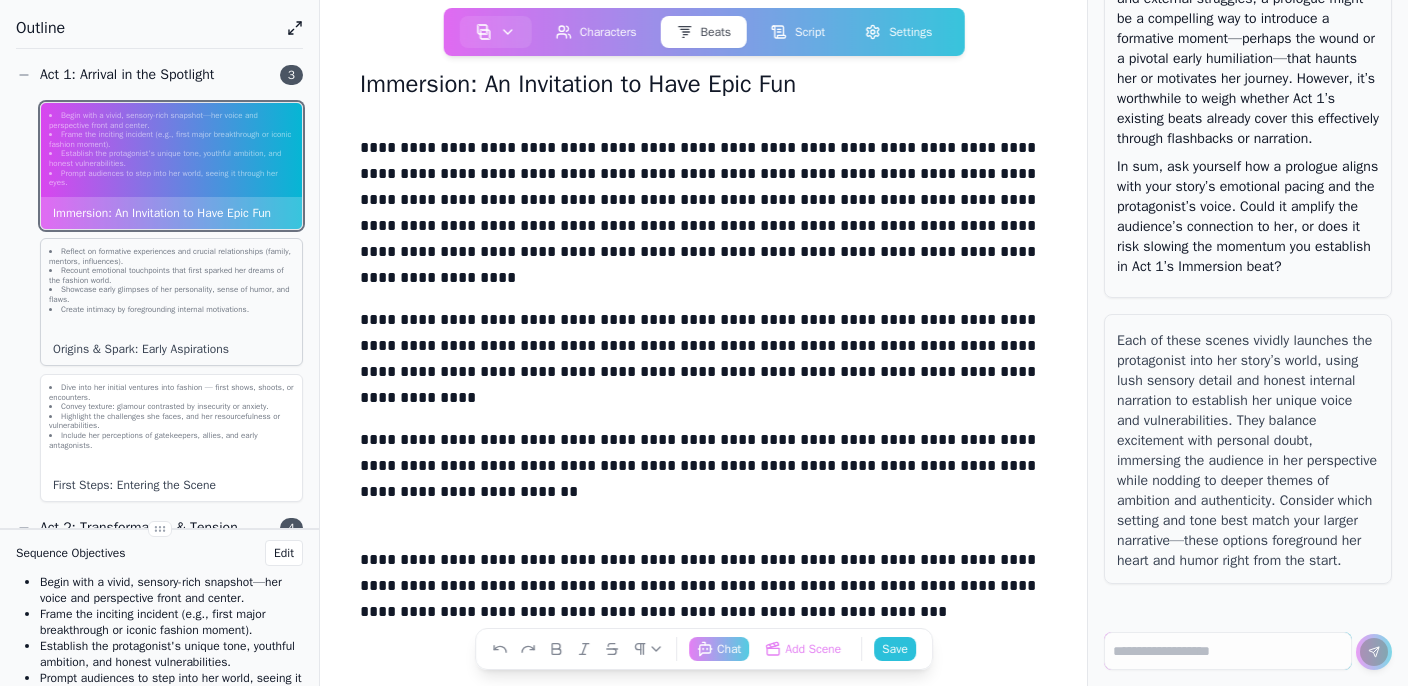 click on "Recount emotional touchpoints that first sparked her dreams of the fashion world." 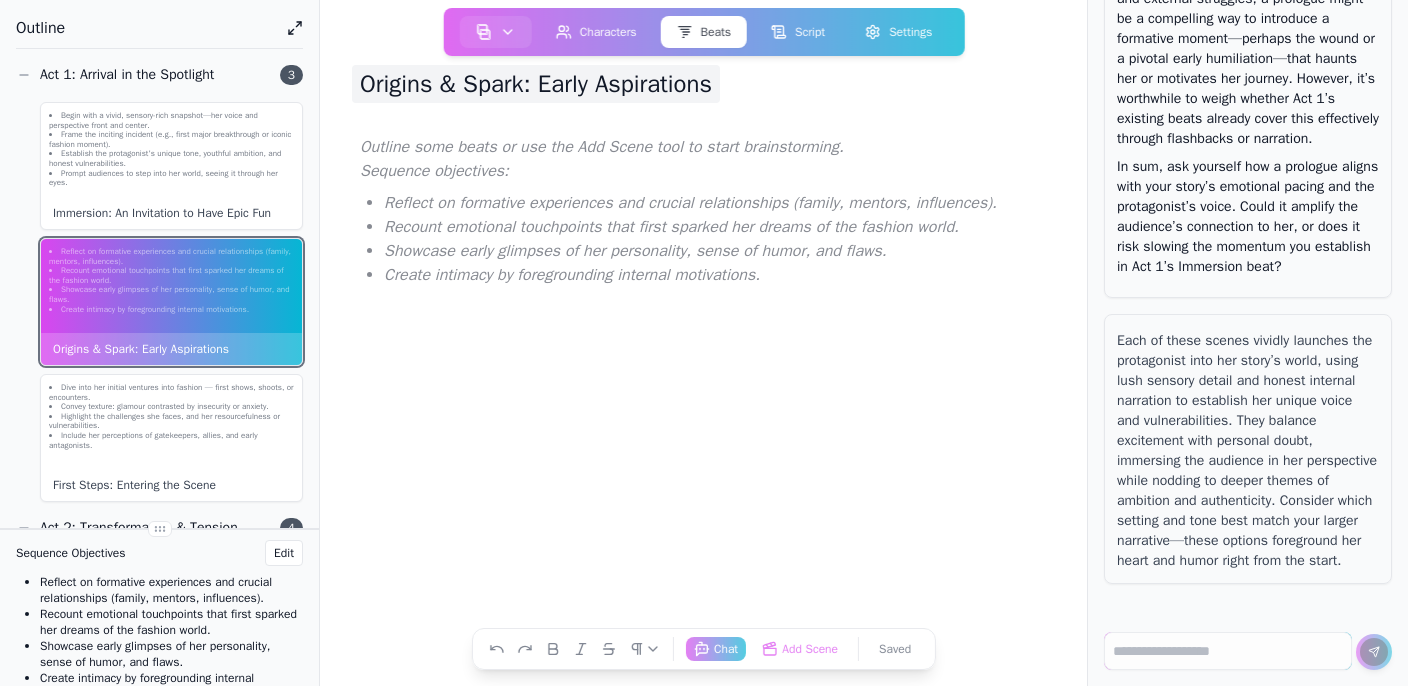 click on "Origins & Spark: Early Aspirations" at bounding box center (536, 84) 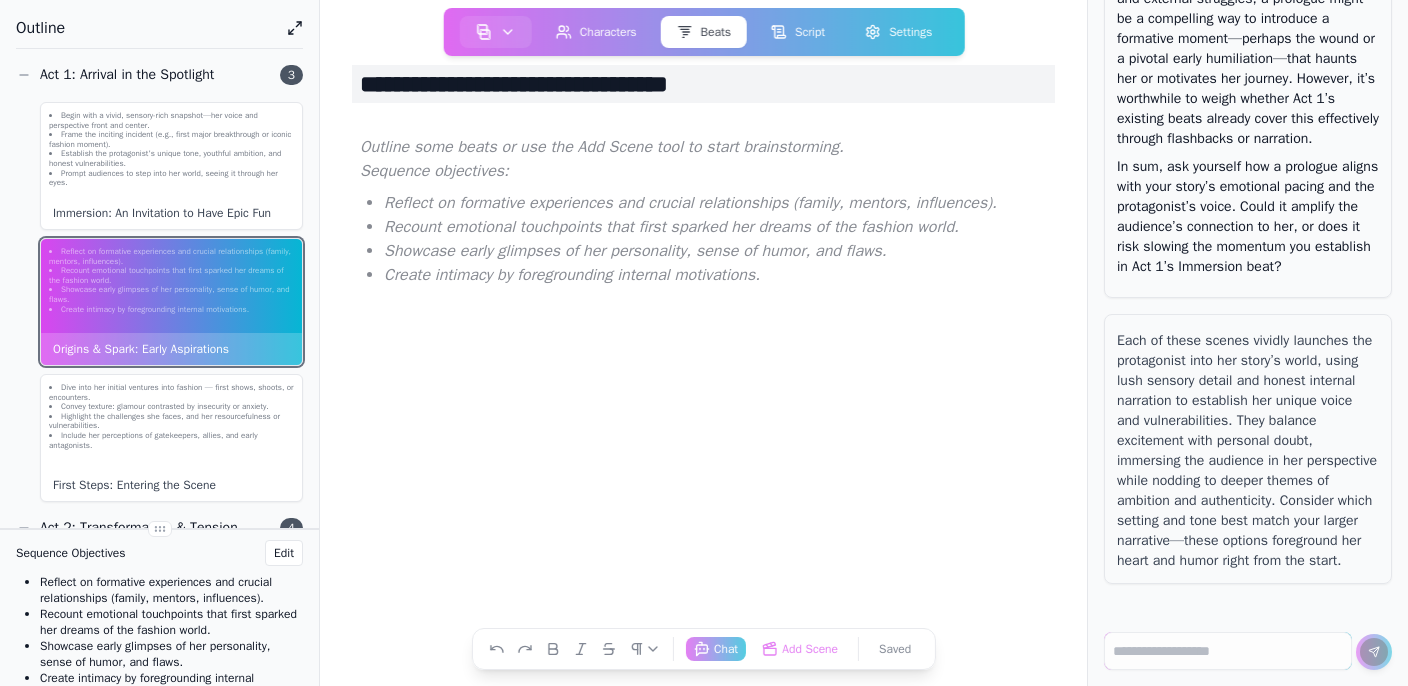 click on "**********" at bounding box center [703, 84] 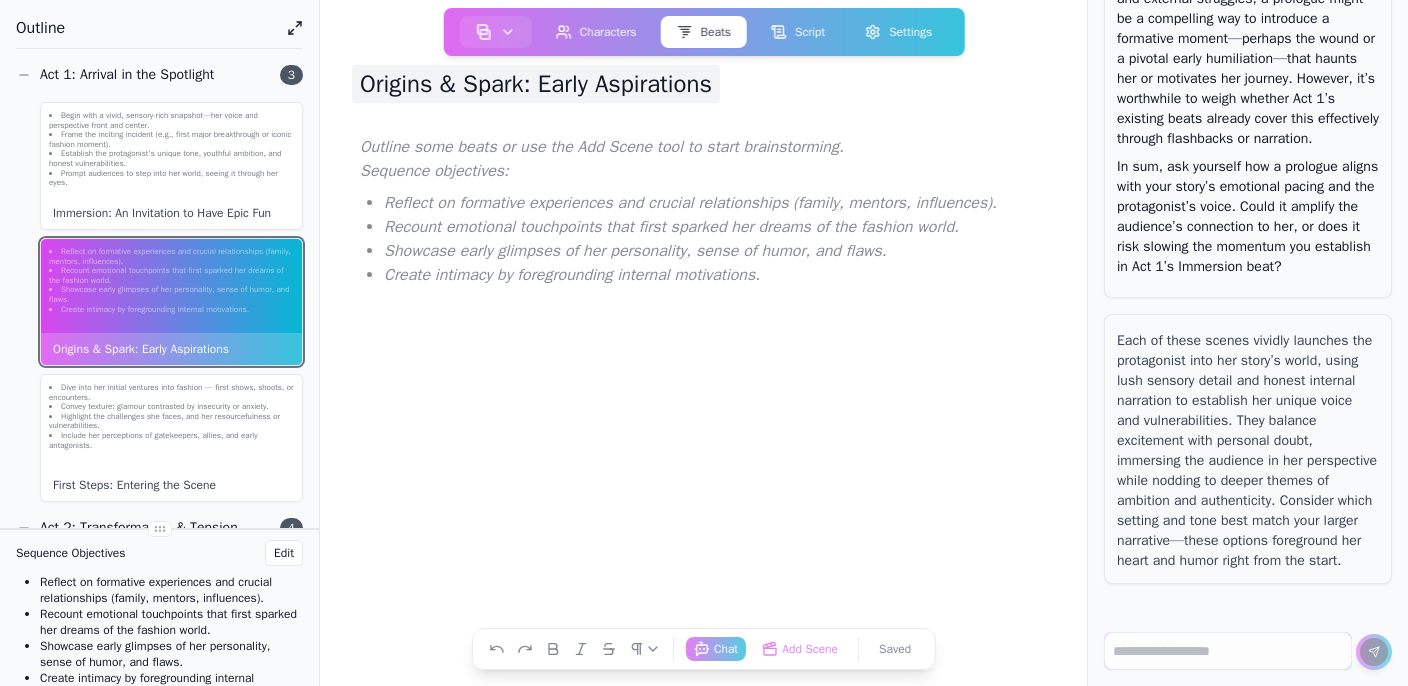 click on "Origins & Spark: Early Aspirations" at bounding box center (536, 84) 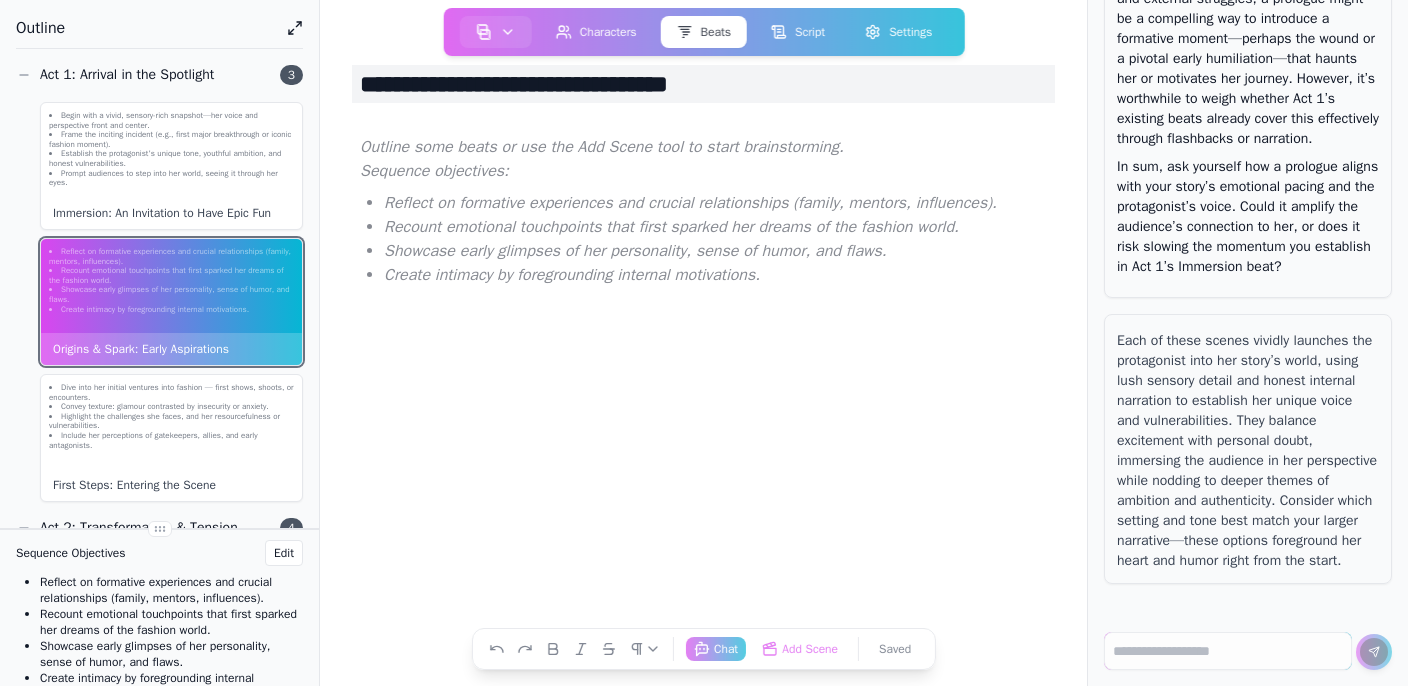 click on "**********" at bounding box center (703, 84) 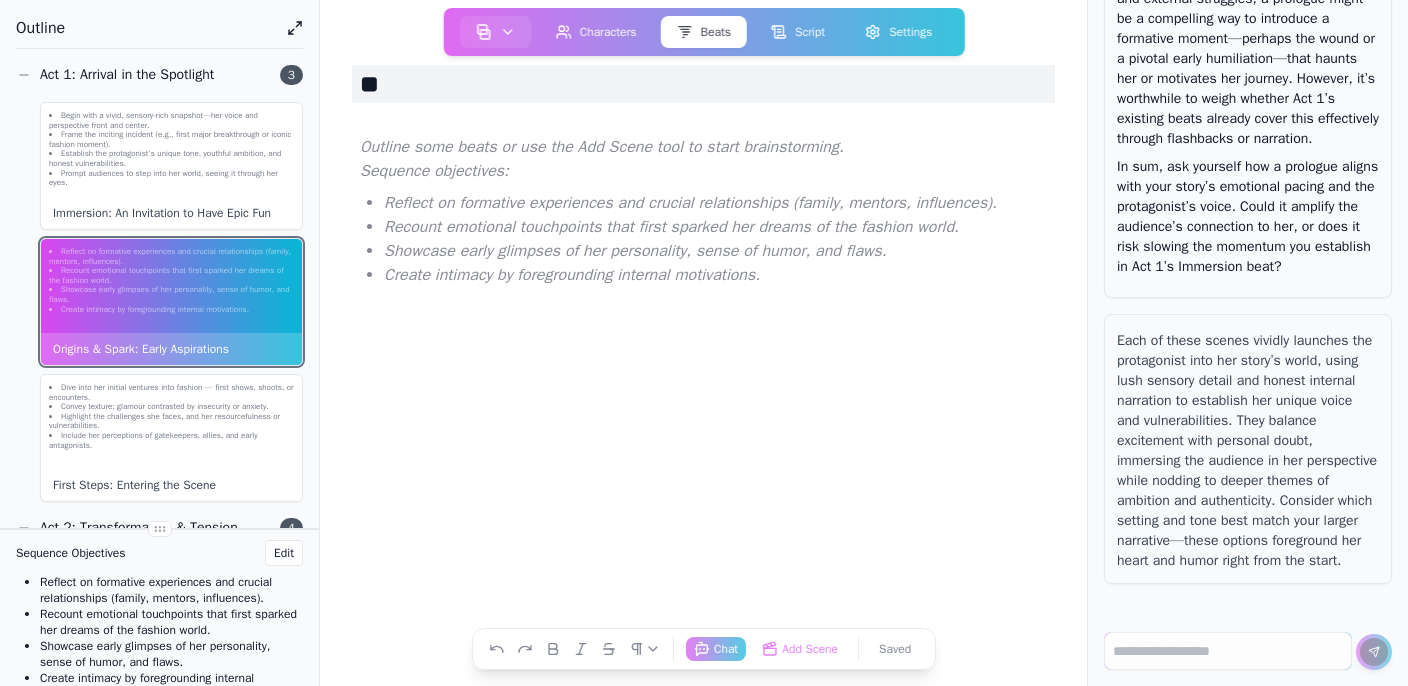 type on "*" 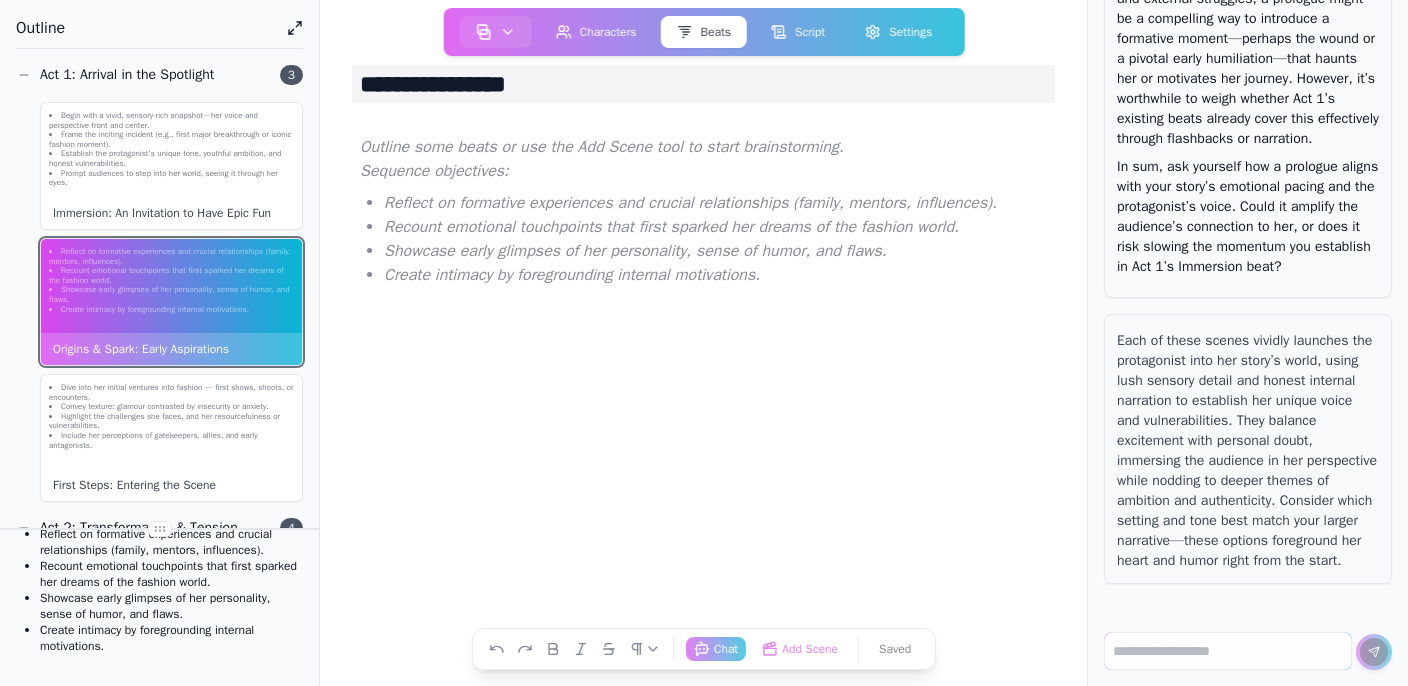 scroll, scrollTop: 0, scrollLeft: 0, axis: both 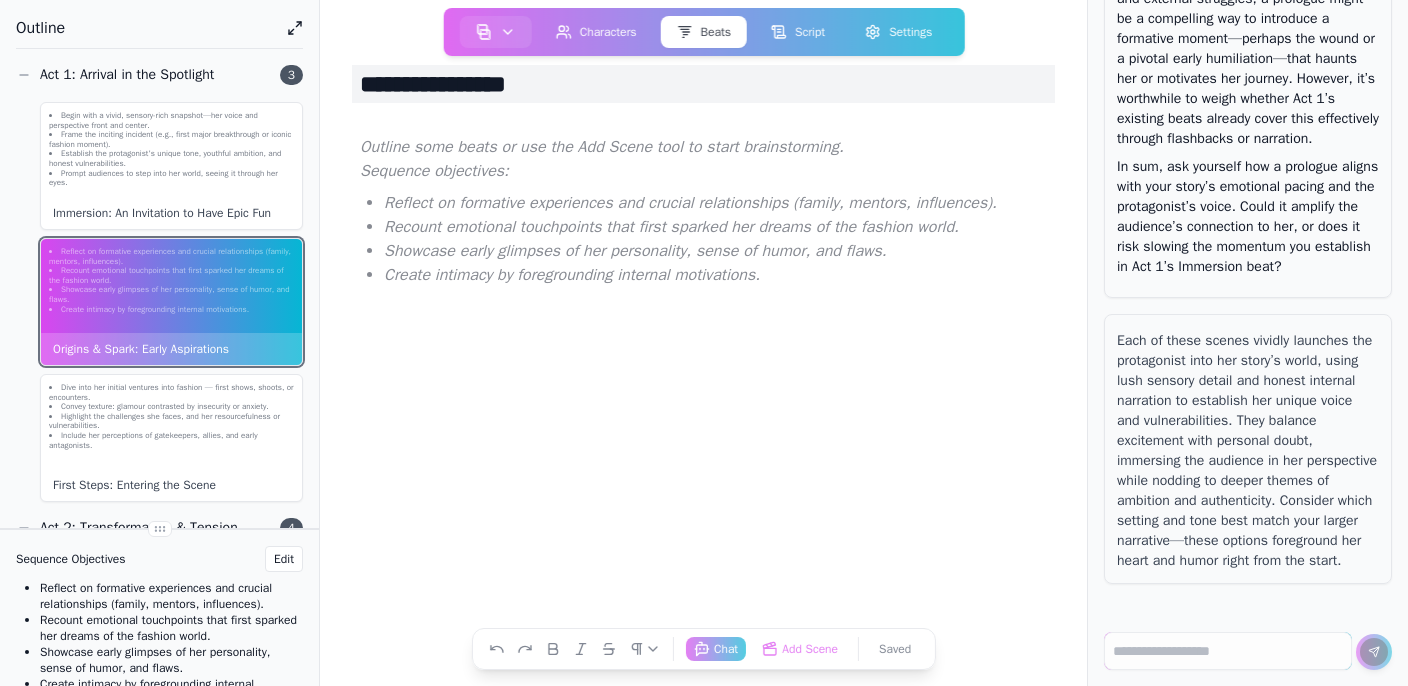 type on "**********" 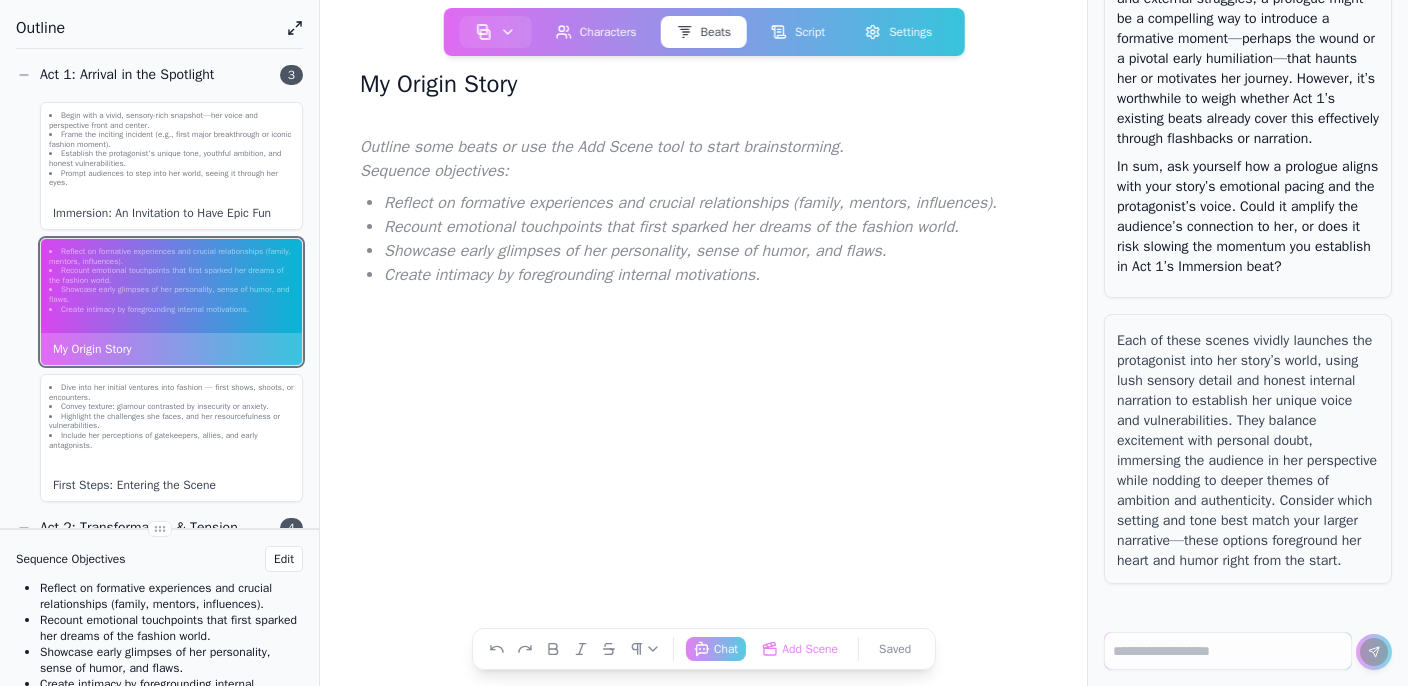 click at bounding box center [703, 152] 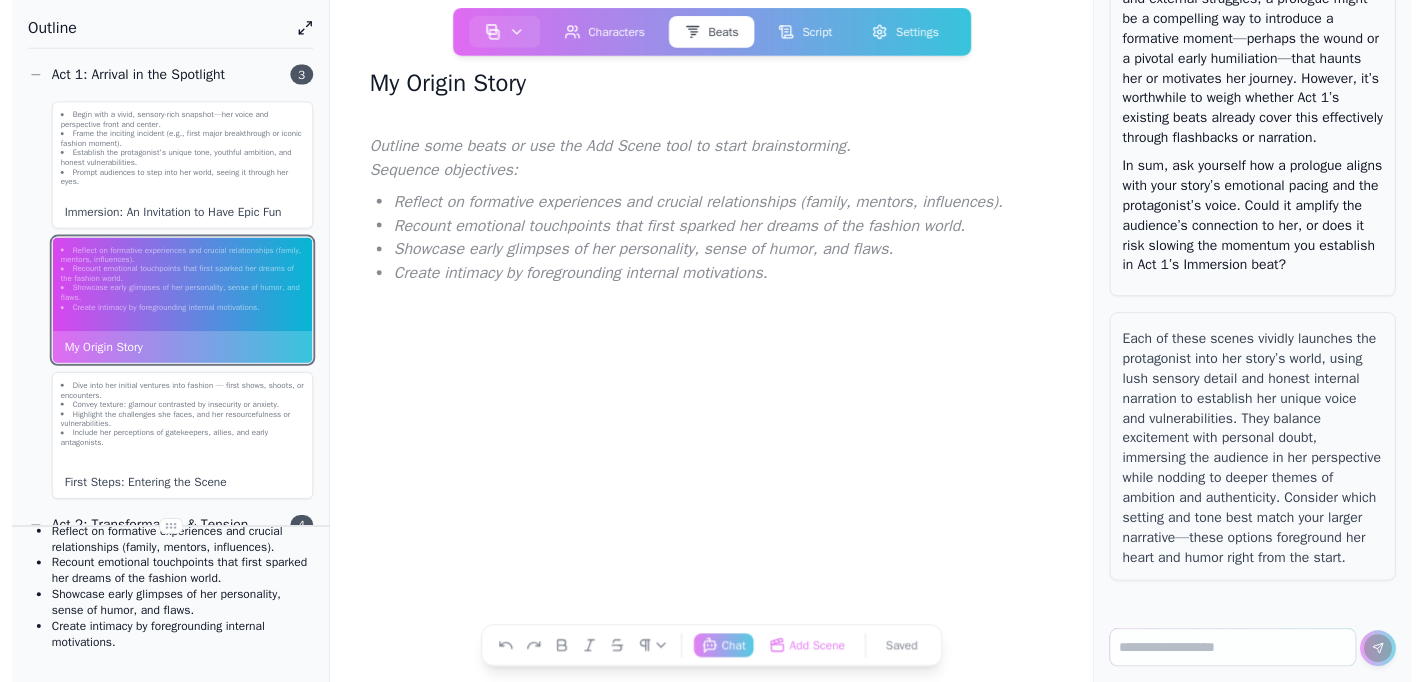 scroll, scrollTop: 0, scrollLeft: 0, axis: both 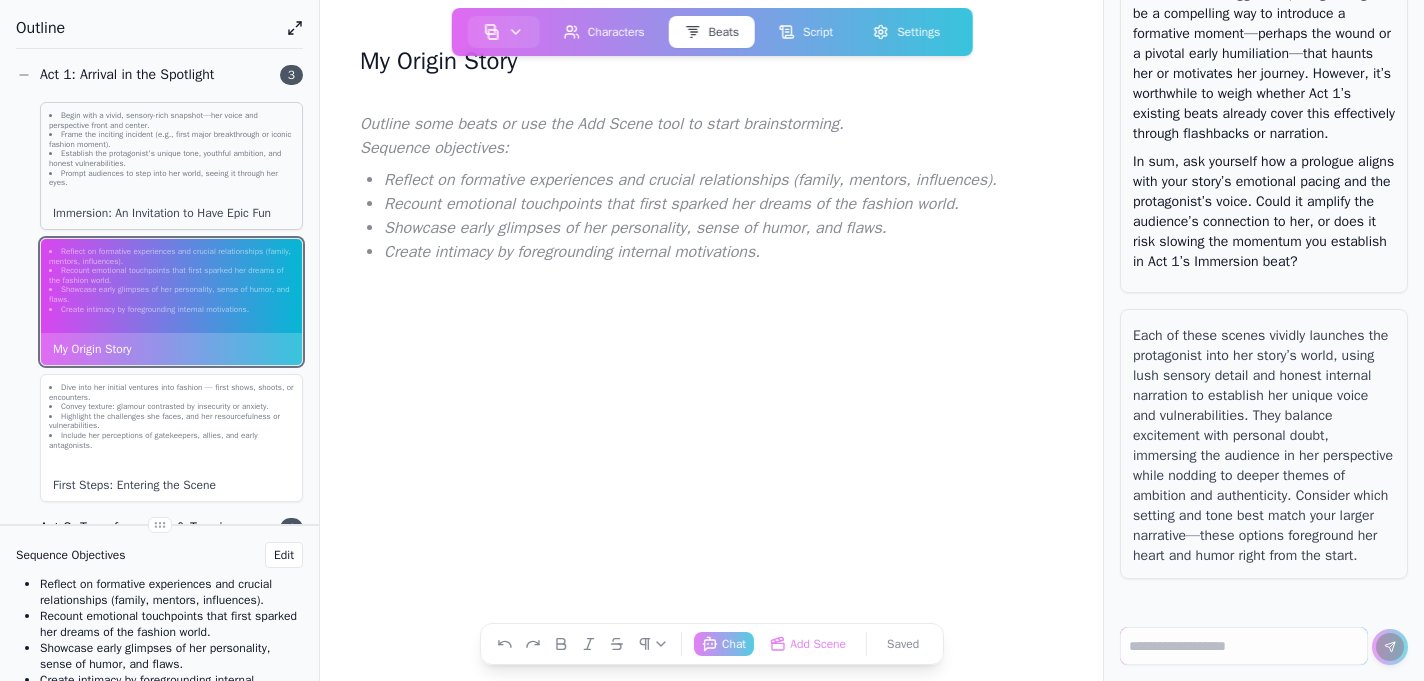 click on "Frame the inciting incident (e.g., first major breakthrough or iconic fashion moment)." 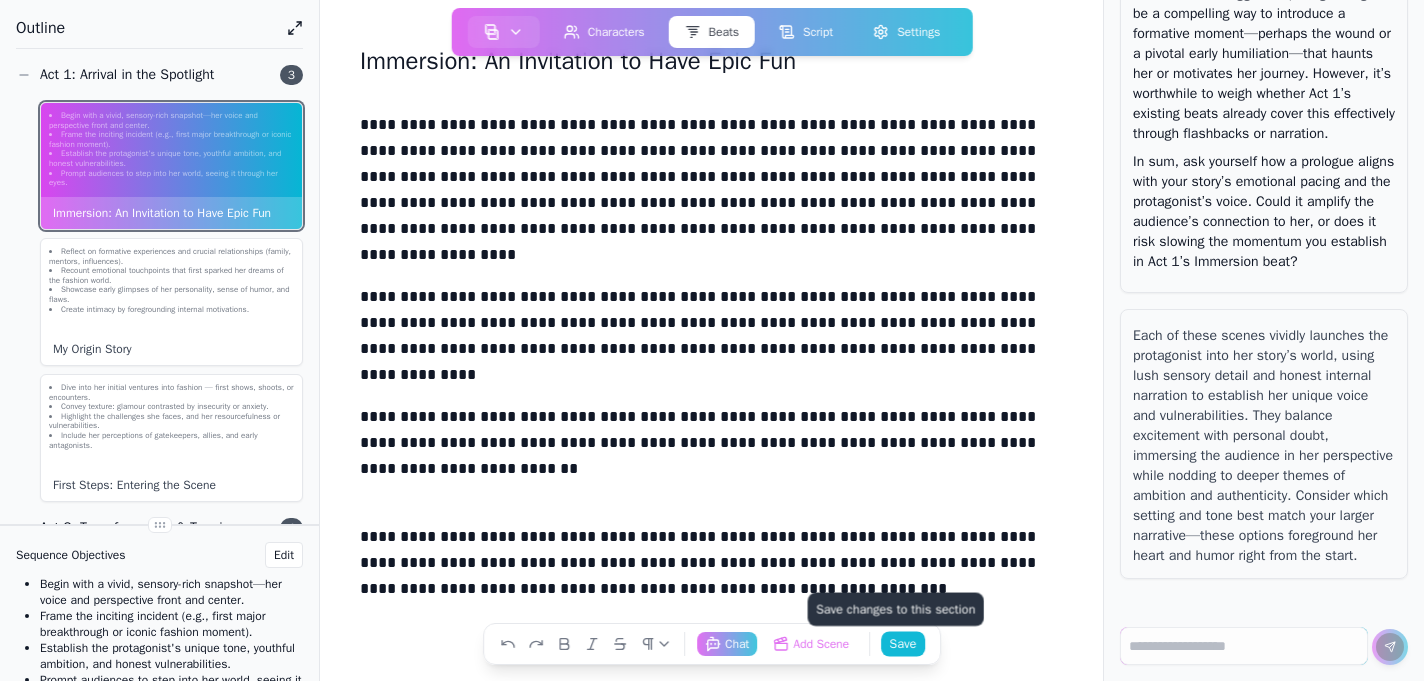 click on "Save  Save changes to this section" at bounding box center (903, 643) 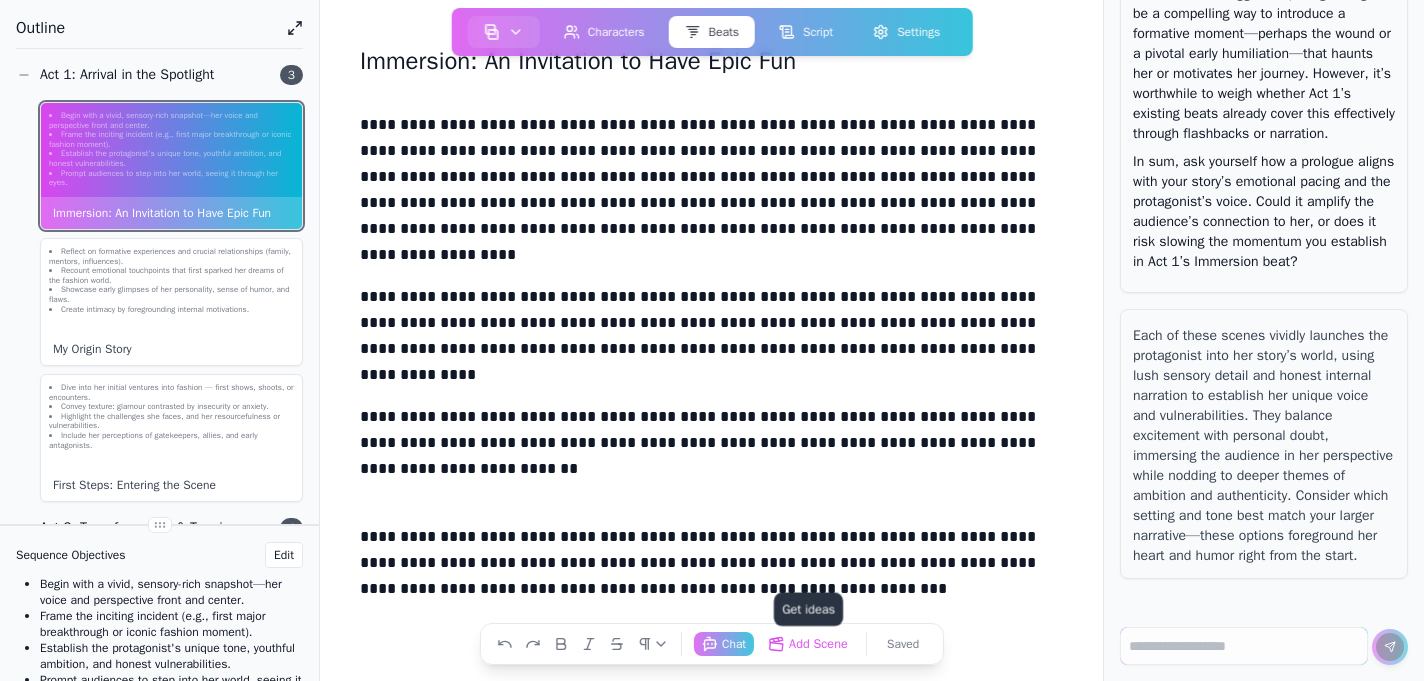 click on "Add Scene  Get ideas" 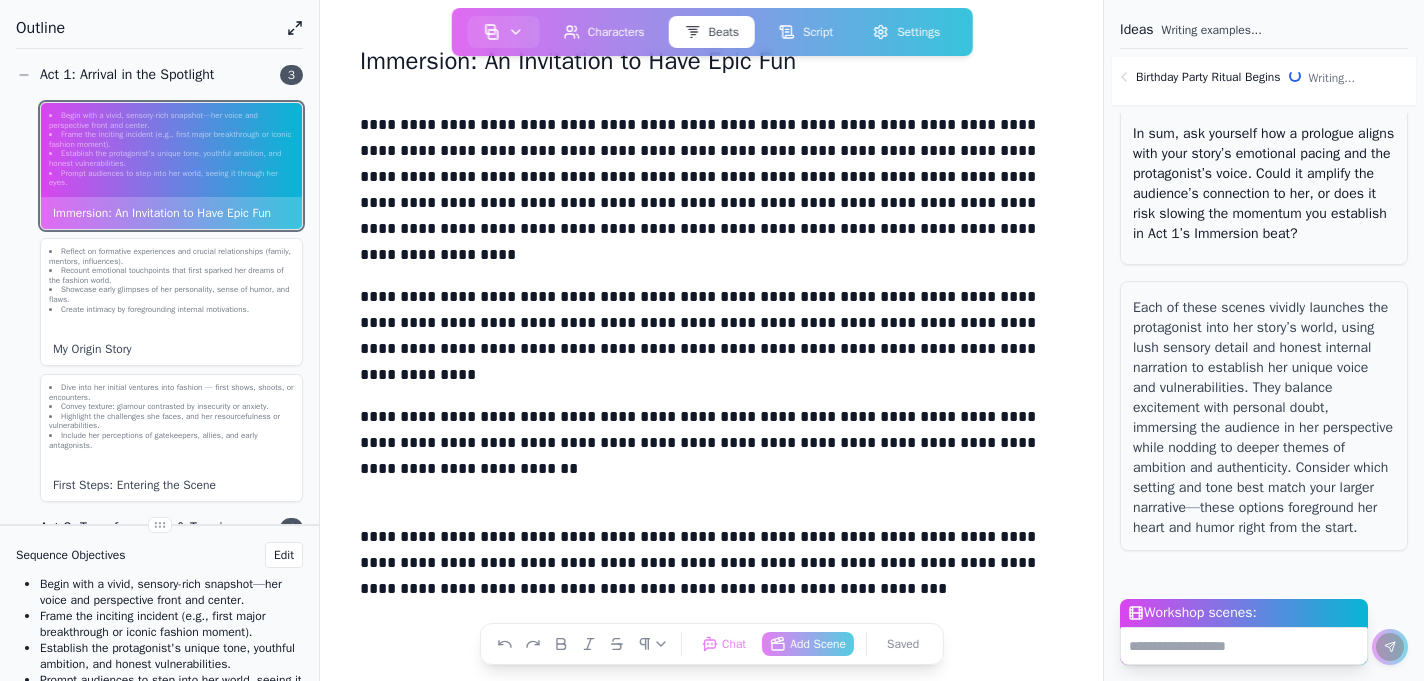 scroll, scrollTop: 1679, scrollLeft: 0, axis: vertical 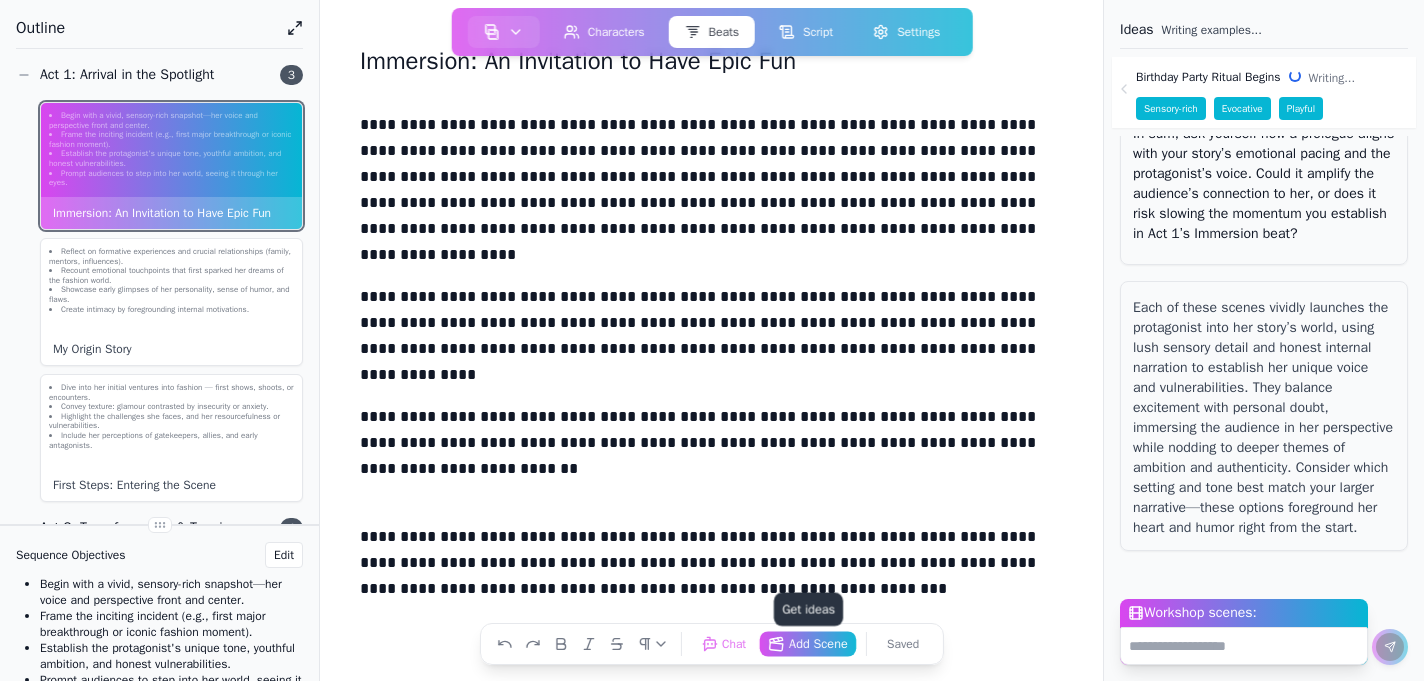 click on "Add Scene  Get ideas" 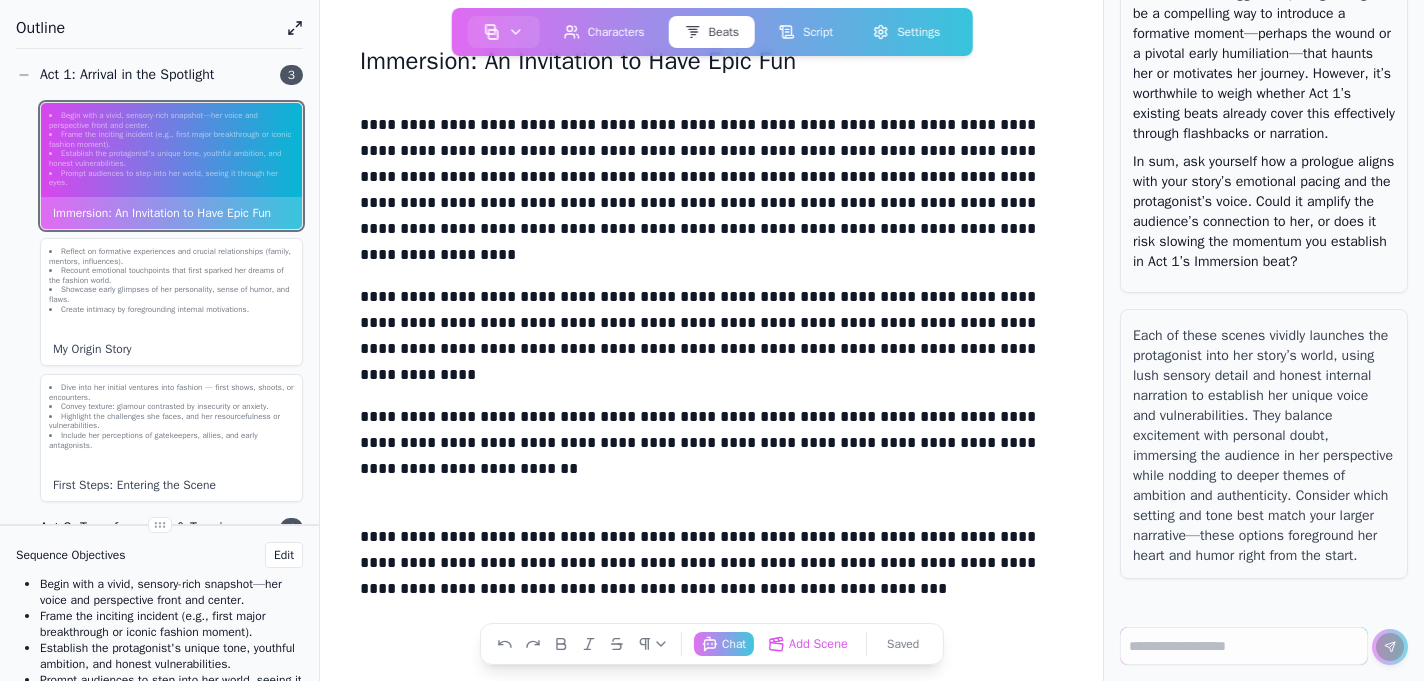 click on "Add Scene  Get ideas" 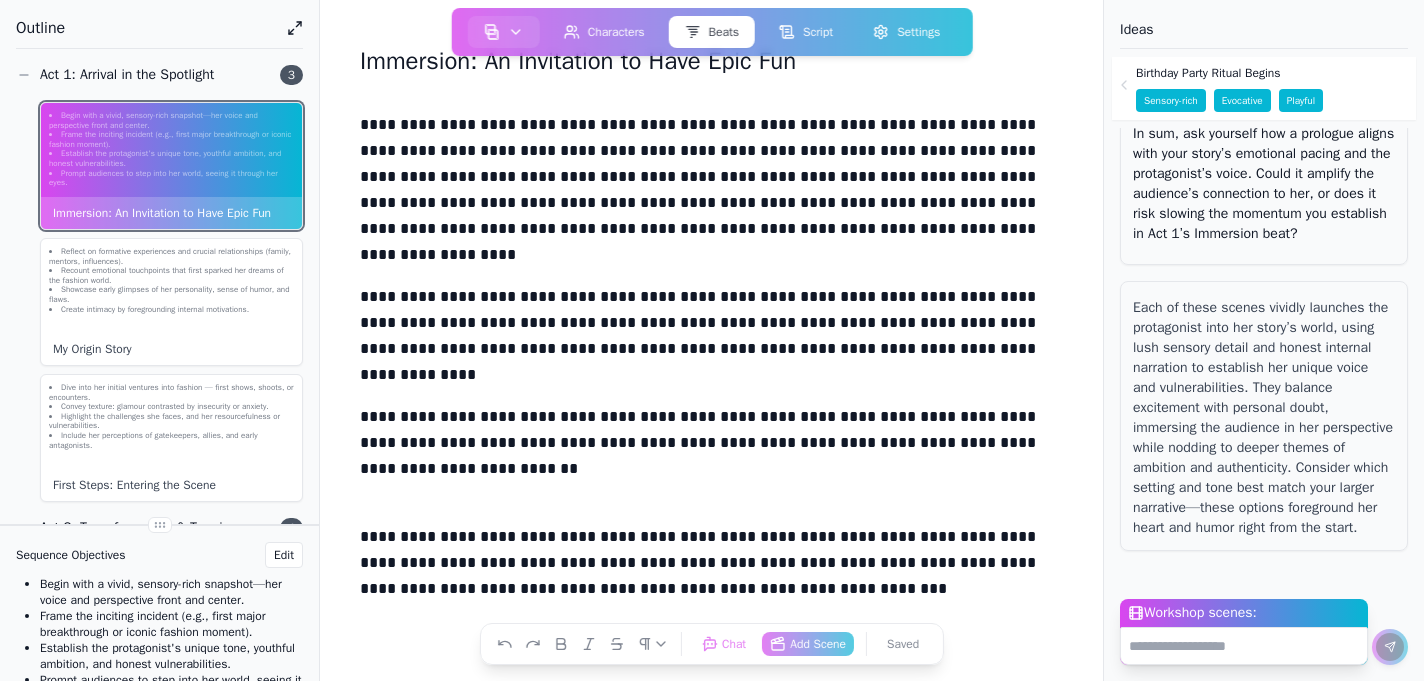 scroll, scrollTop: 1671, scrollLeft: 0, axis: vertical 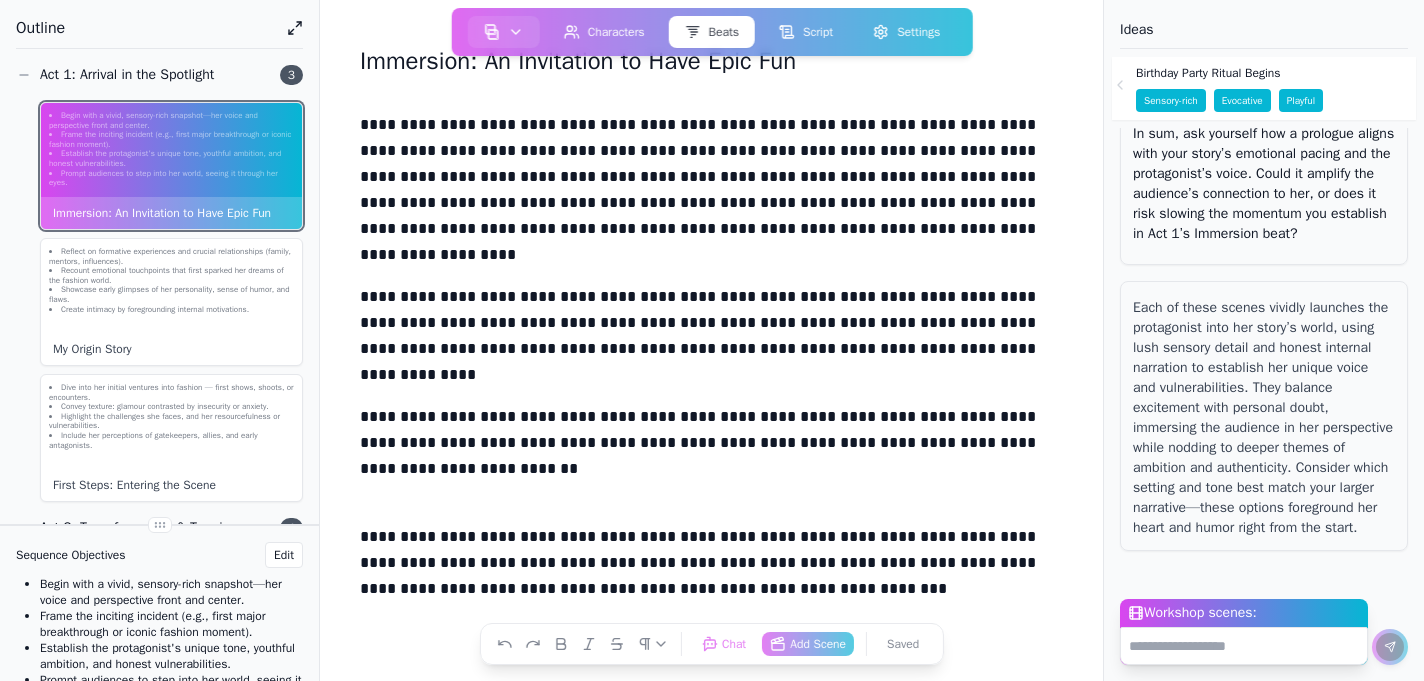 click on "Playful" 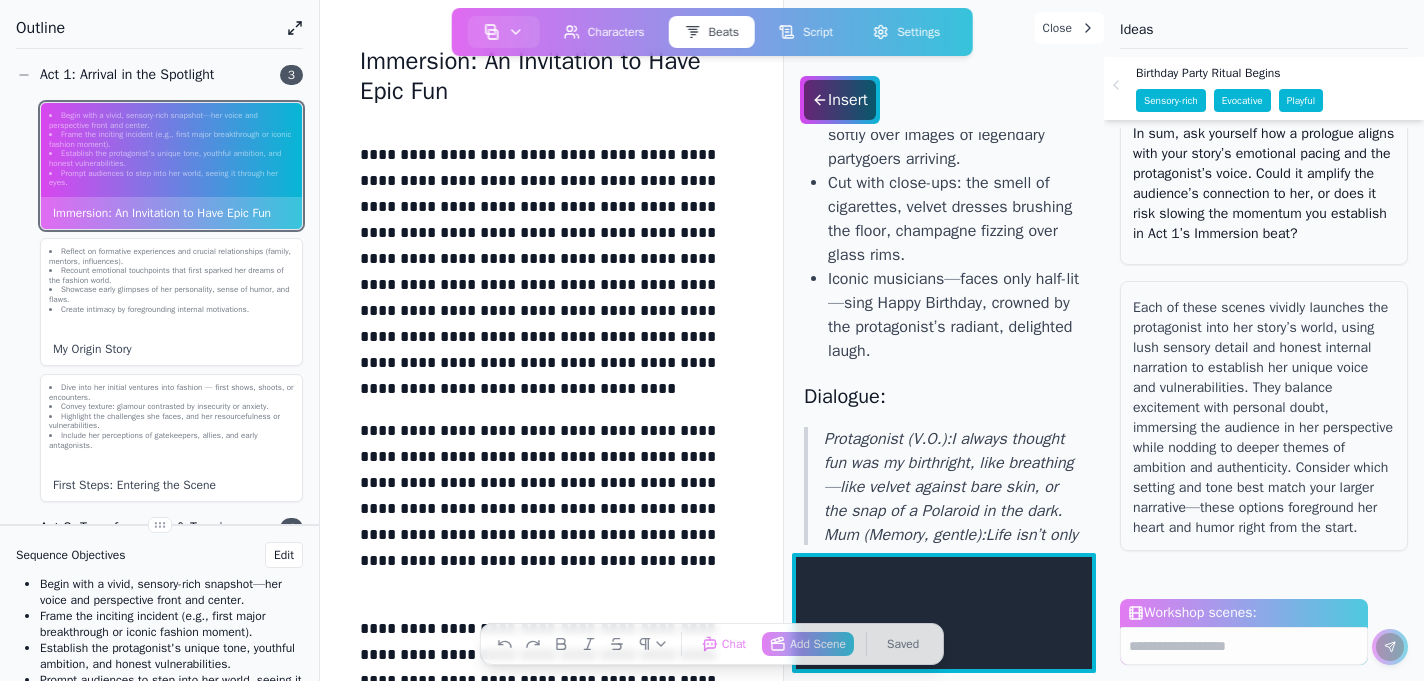 scroll, scrollTop: 305, scrollLeft: 0, axis: vertical 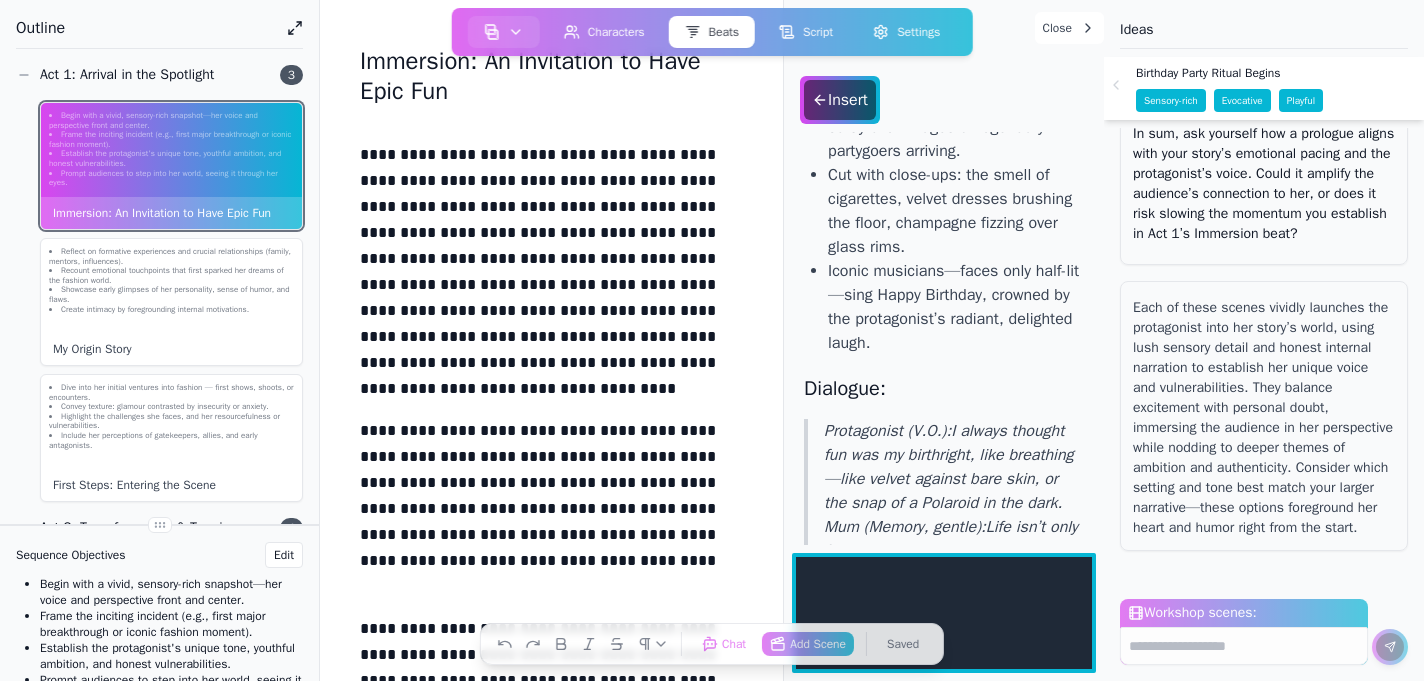 click at bounding box center [944, 613] 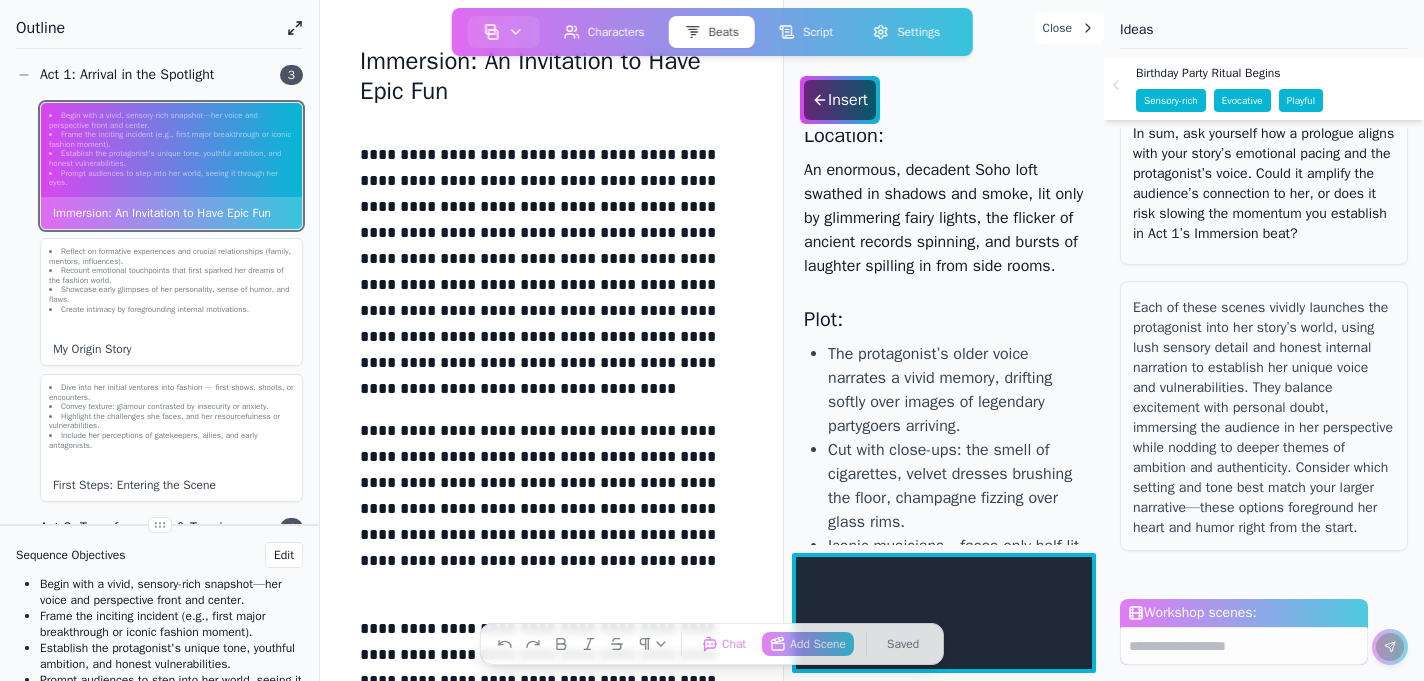 scroll, scrollTop: 23, scrollLeft: 0, axis: vertical 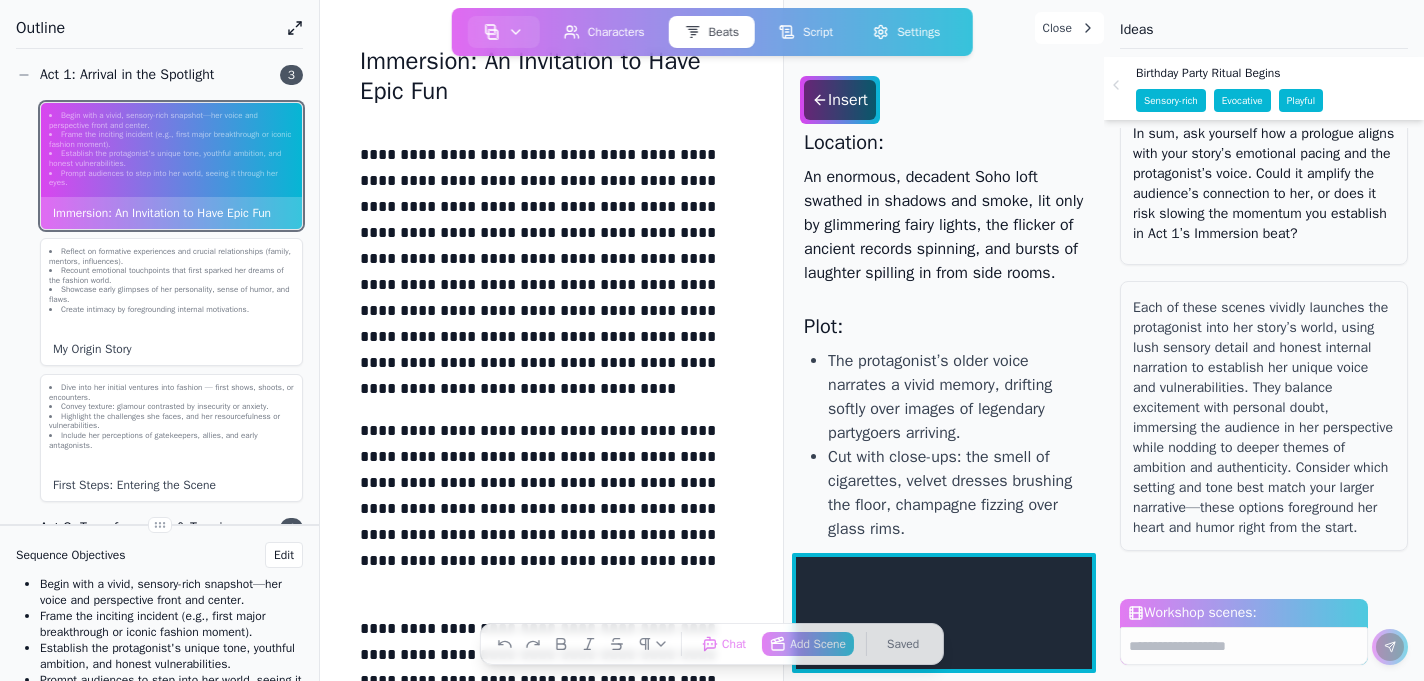 click on "An enormous, decadent Soho loft swathed in shadows and smoke, lit only by glimmering fairy lights, the flicker of ancient records spinning, and bursts of laughter spilling in from side rooms." at bounding box center [944, 229] 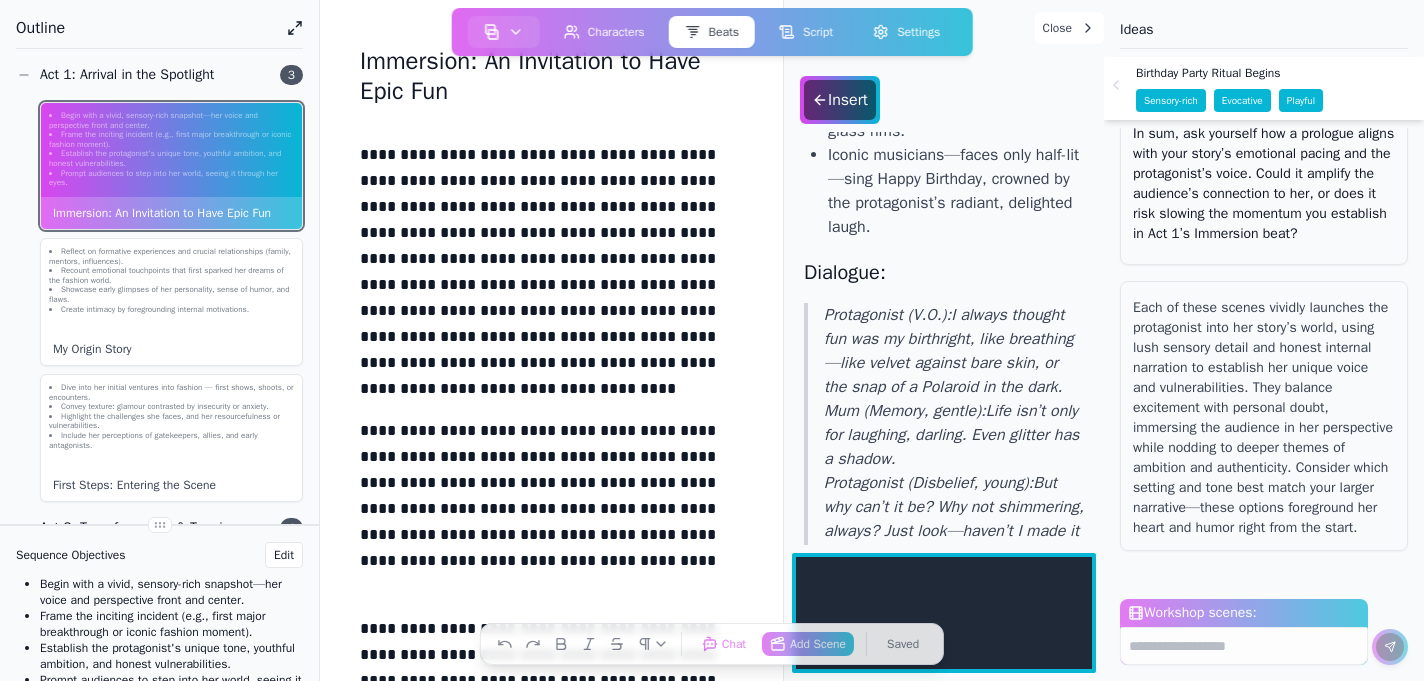 scroll, scrollTop: 433, scrollLeft: 0, axis: vertical 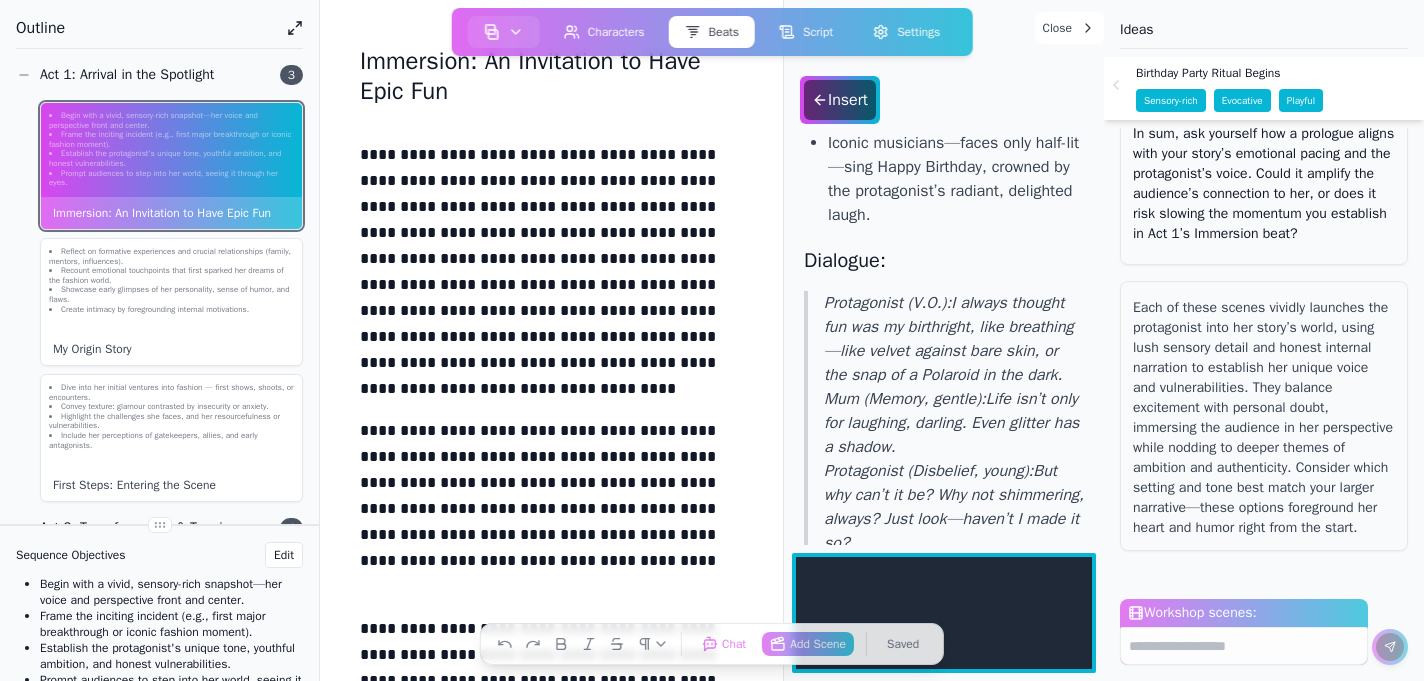 click on "Close   Insert Location: An enormous, decadent Soho loft swathed in shadows and smoke, lit only by glimmering fairy lights, the flicker of ancient records spinning, and bursts of laughter spilling in from side rooms. [PERSON_NAME]: The protagonist’s older voice narrates a vivid memory, drifting softly over images of legendary partygoers arriving. Cut with close-ups: the smell of cigarettes, velvet dresses brushing the floor, champagne fizzing over glass rims. Iconic musicians—faces only half-lit—sing Happy Birthday, crowned by the protagonist’s radiant, delighted laugh. Dialogue: Protagonist (V.O.):  I always thought fun was my birthright, like breathing—like velvet against bare skin, or the snap of a Polaroid in the dark. Mum (Memory, gentle):  Life isn’t only for laughing, darling. Even glitter has a shadow. Protagonist (Disbelief, young):  But why can’t it be? Why not shimmering, always? Just look—haven’t I made it so?" 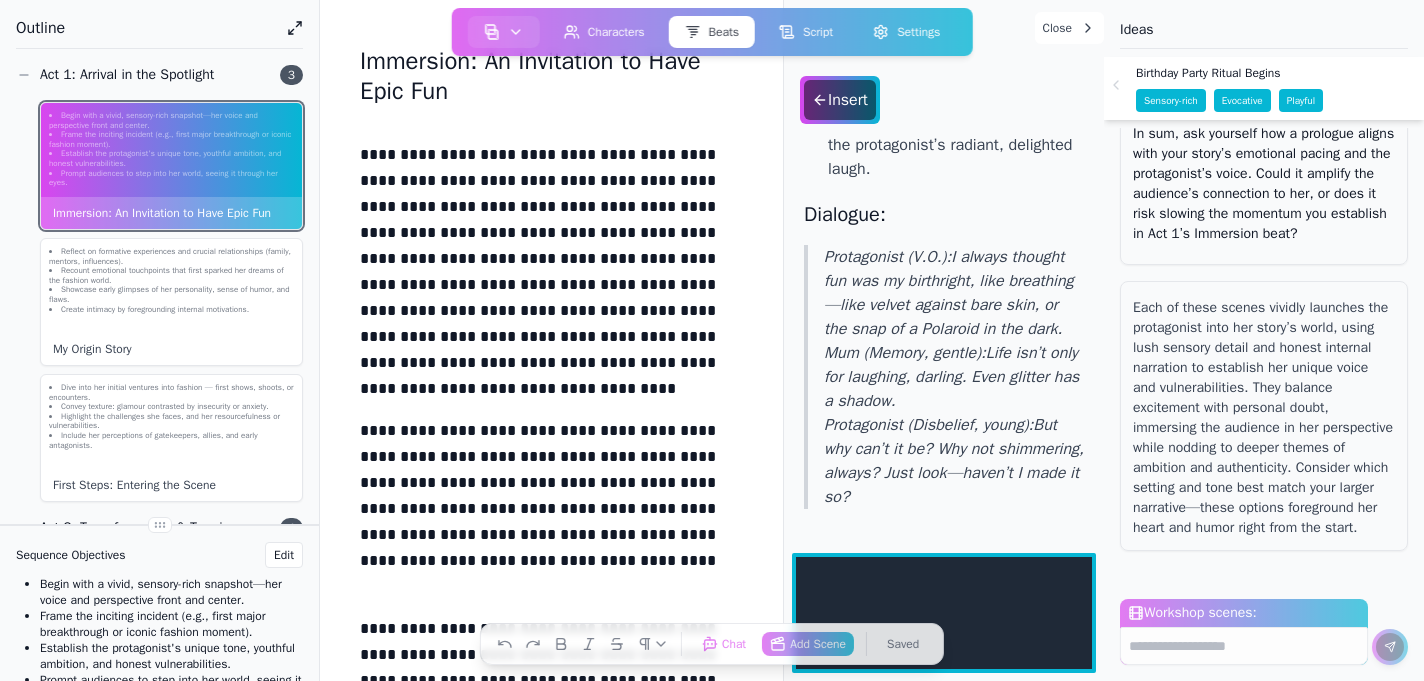 scroll, scrollTop: 527, scrollLeft: 0, axis: vertical 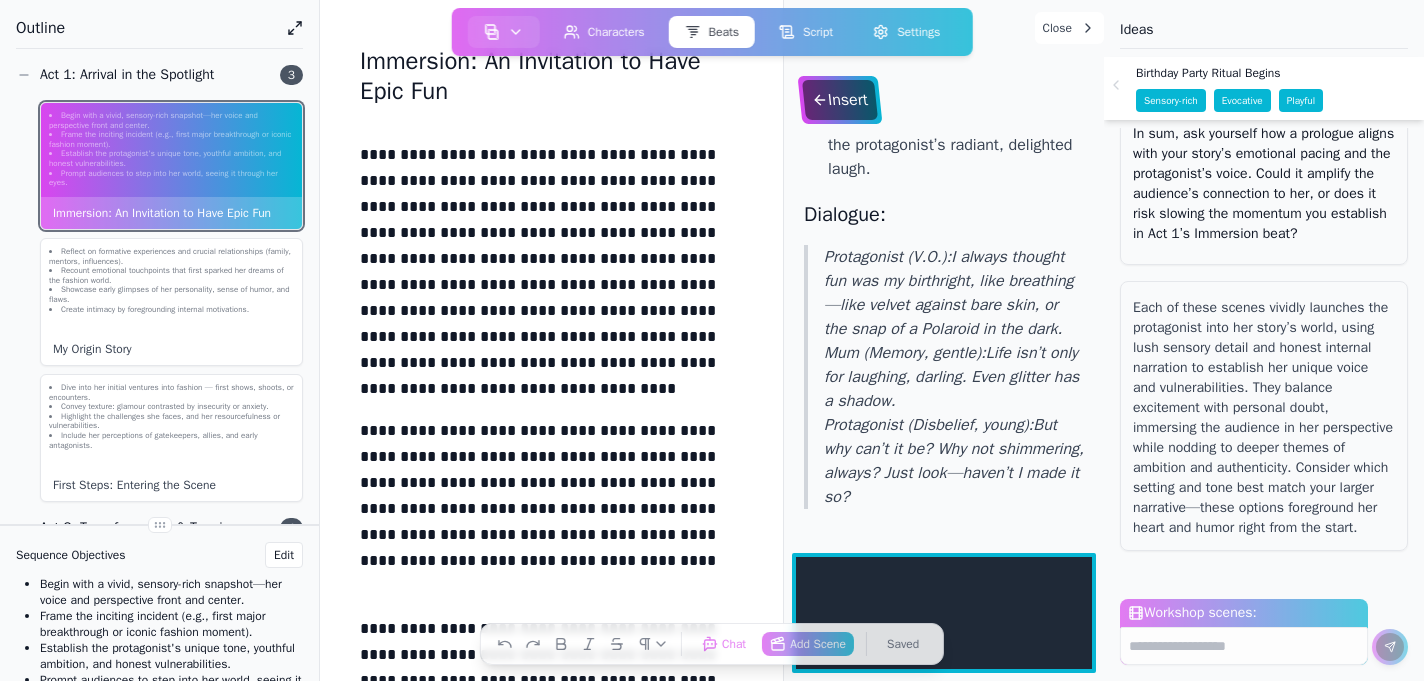 click on "Insert" at bounding box center [840, 100] 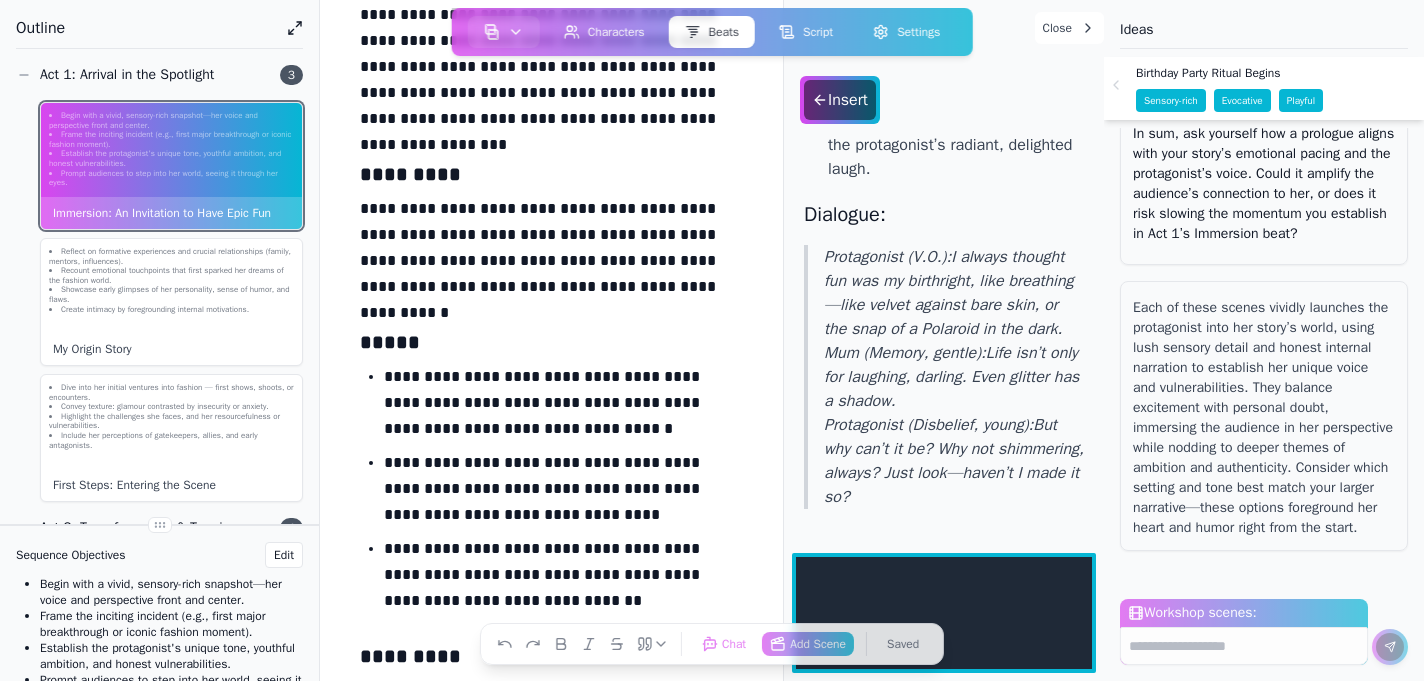 scroll, scrollTop: 800, scrollLeft: 0, axis: vertical 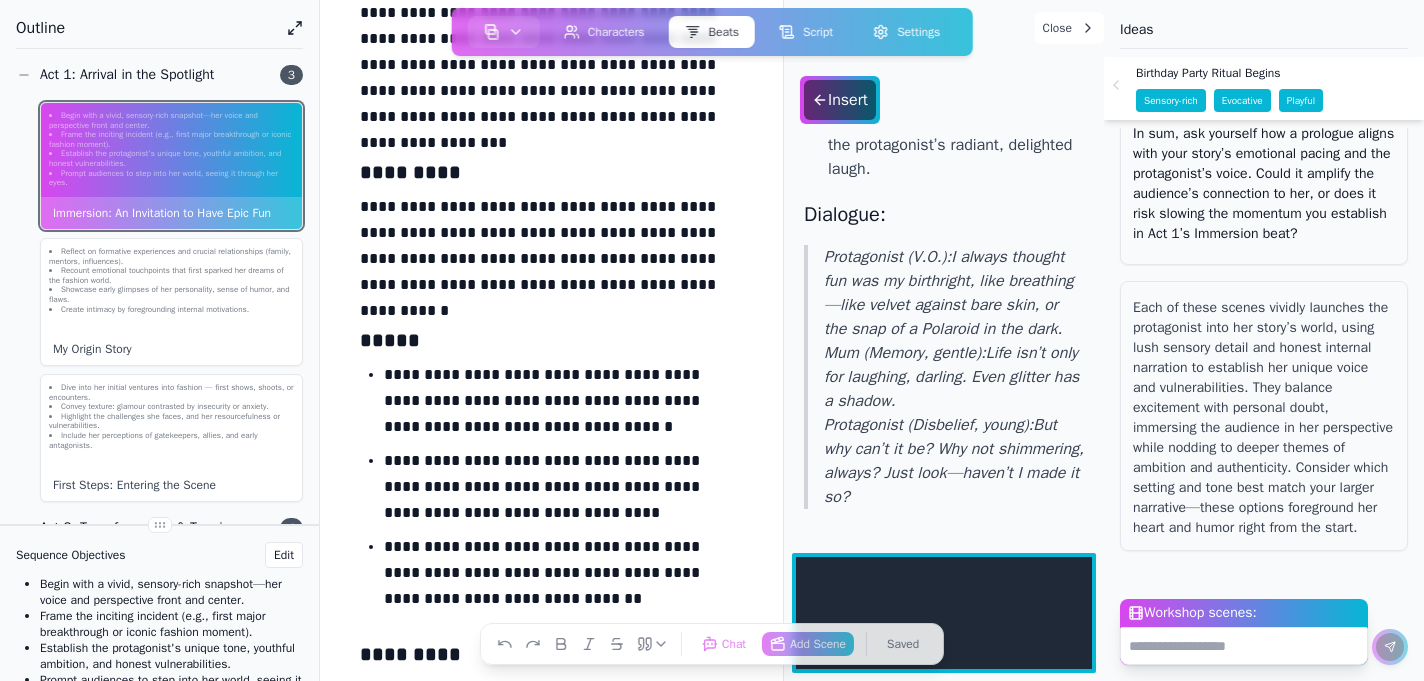 click on "Workshop scenes:" at bounding box center (1244, 646) 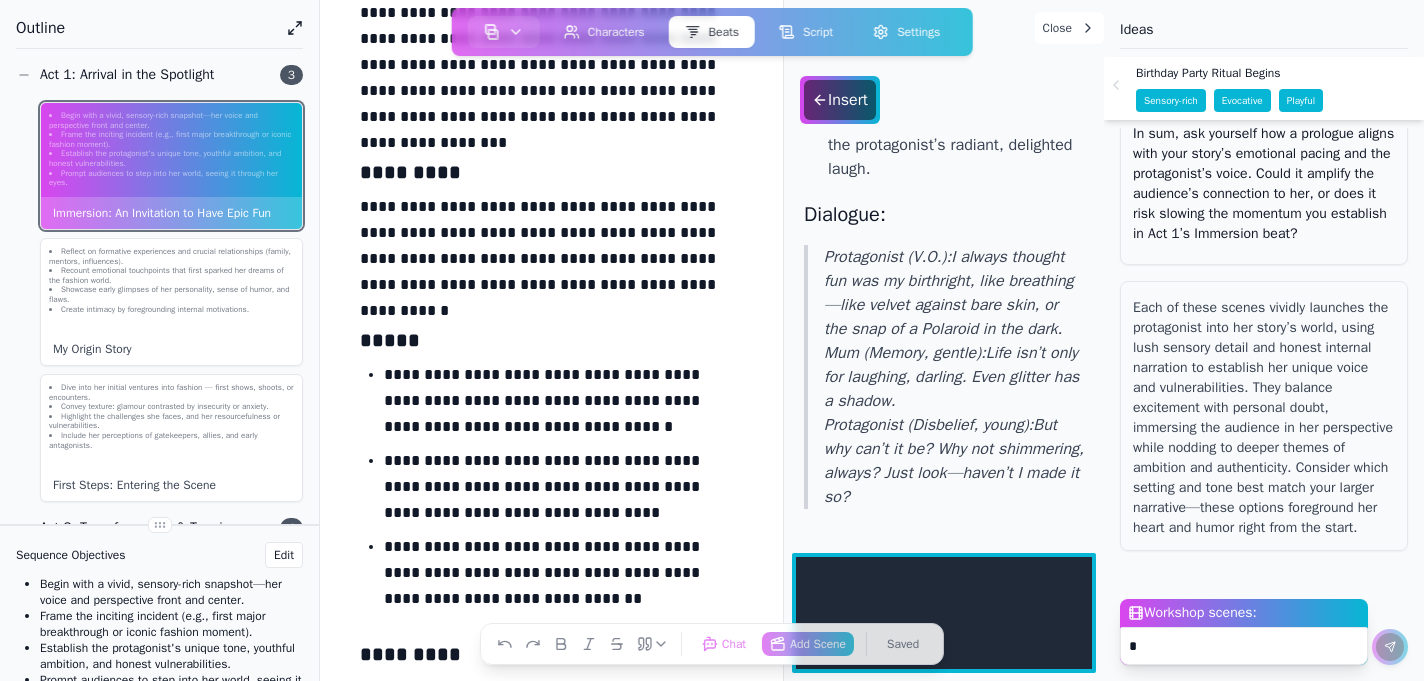 scroll, scrollTop: 1669, scrollLeft: 0, axis: vertical 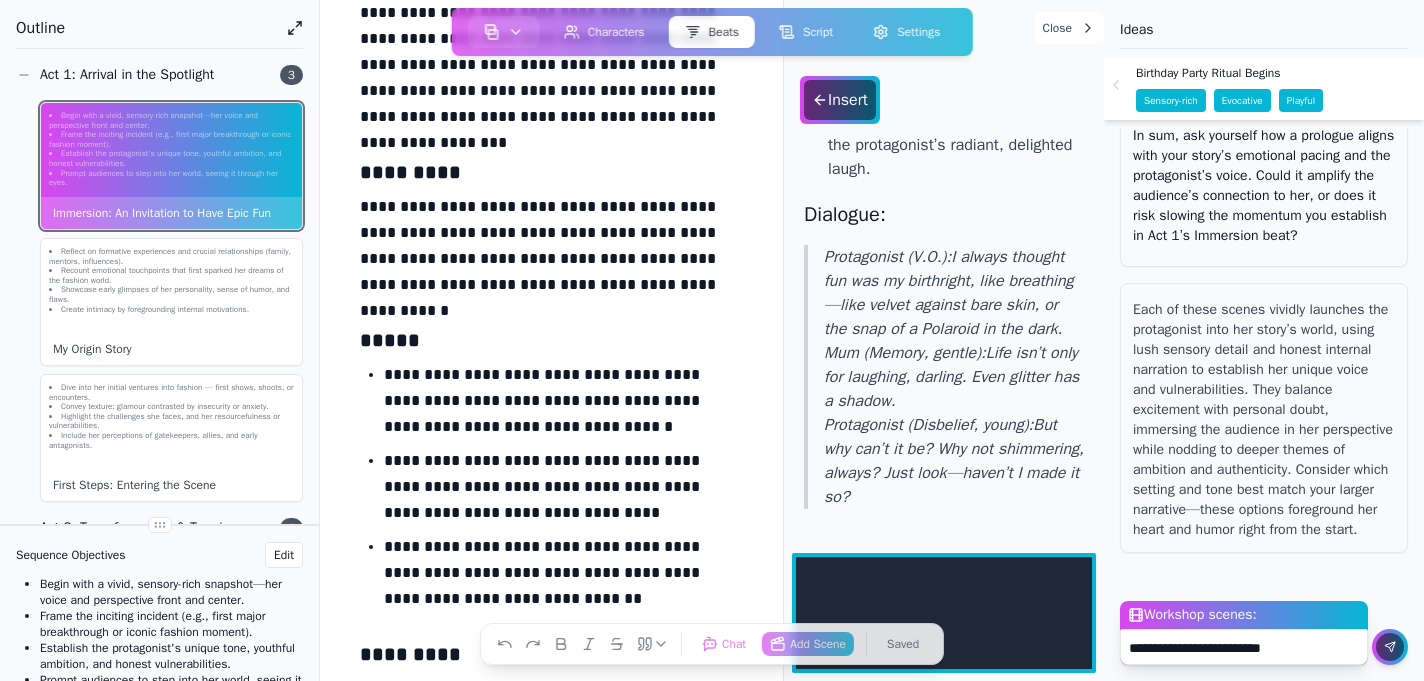 type on "**********" 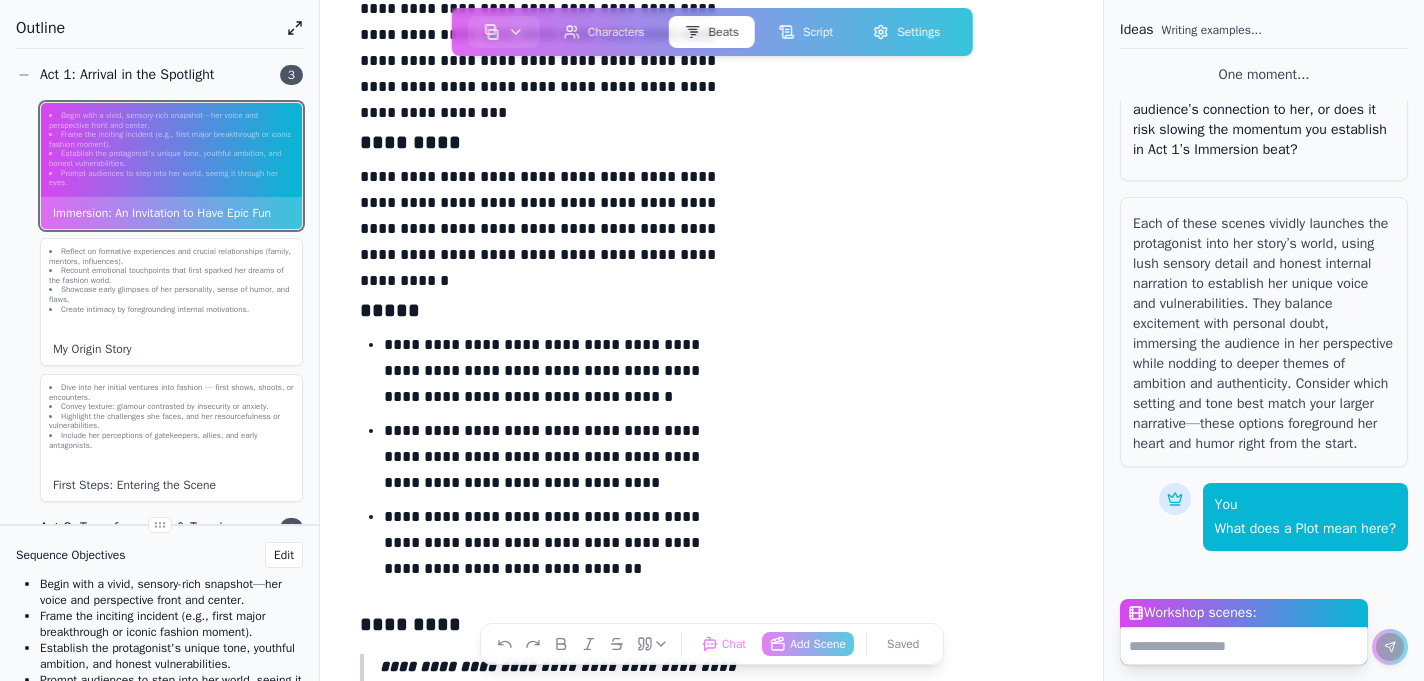 scroll, scrollTop: 1728, scrollLeft: 0, axis: vertical 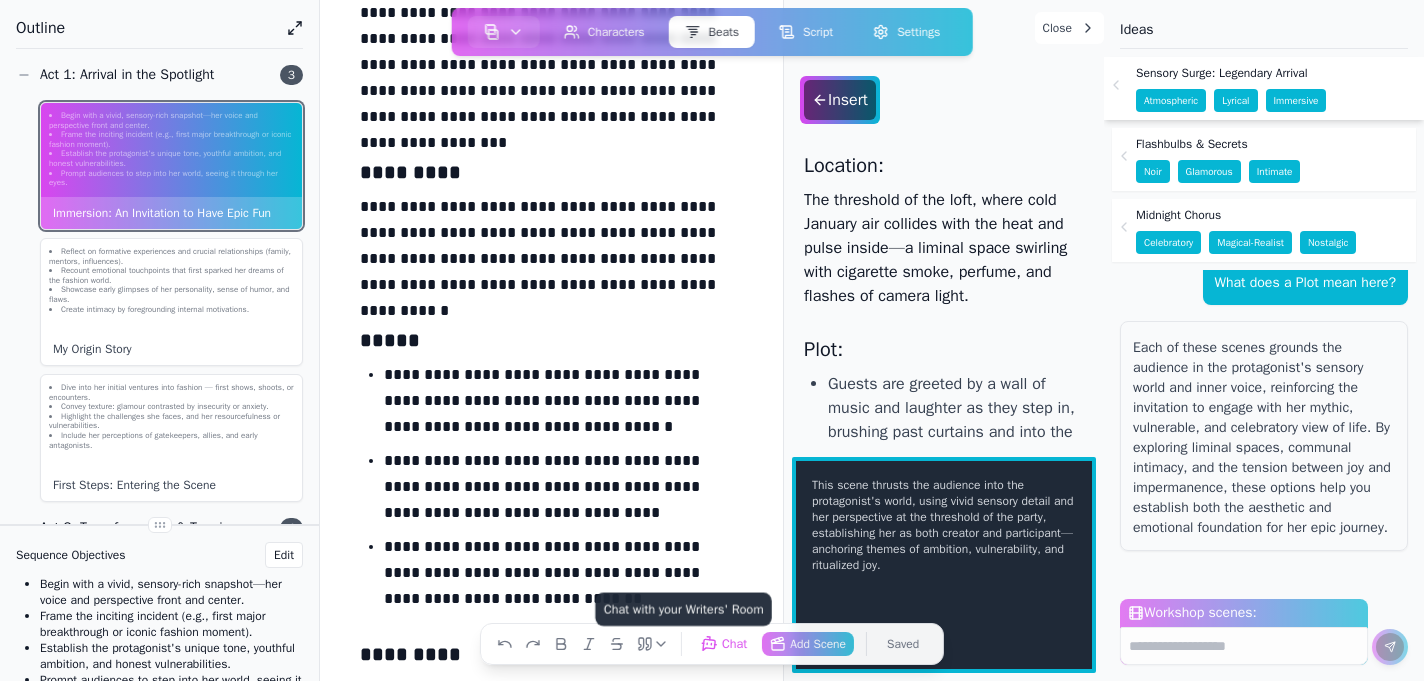 click on "Chat  Chat with your Writers' Room" at bounding box center [723, 643] 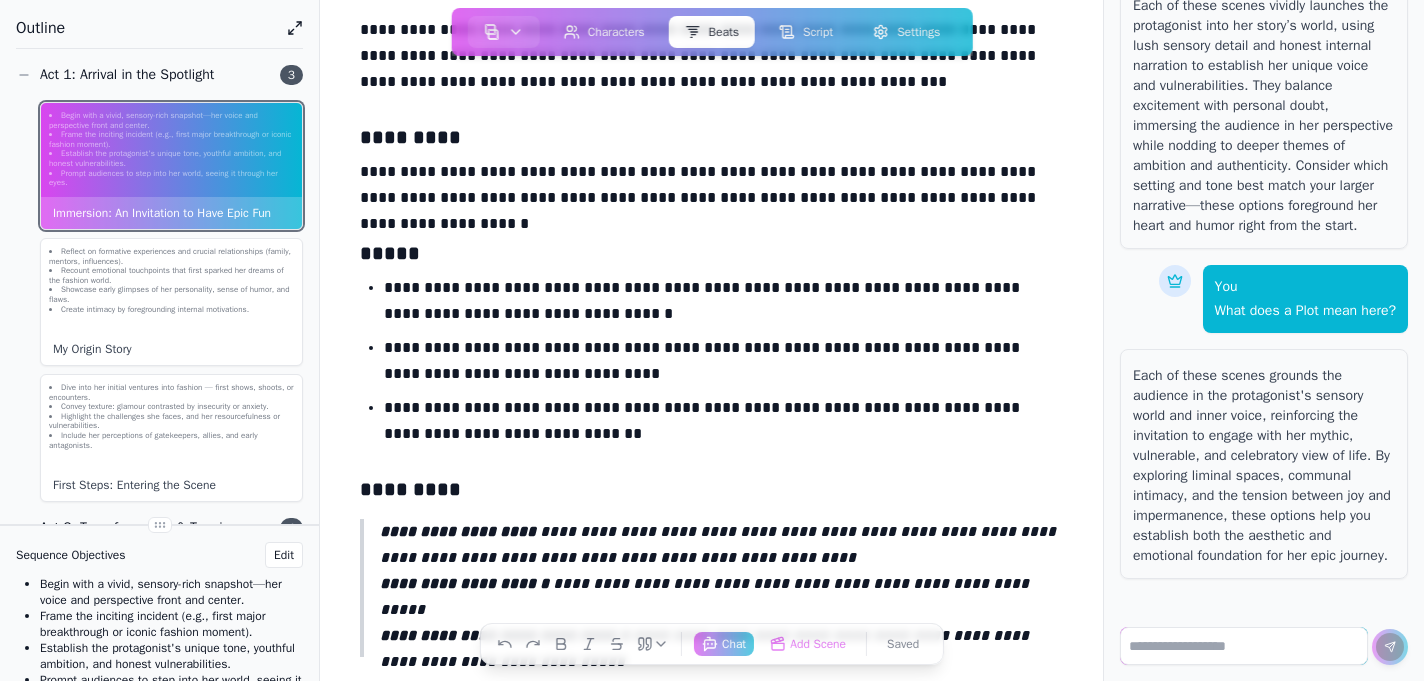click at bounding box center (1244, 646) 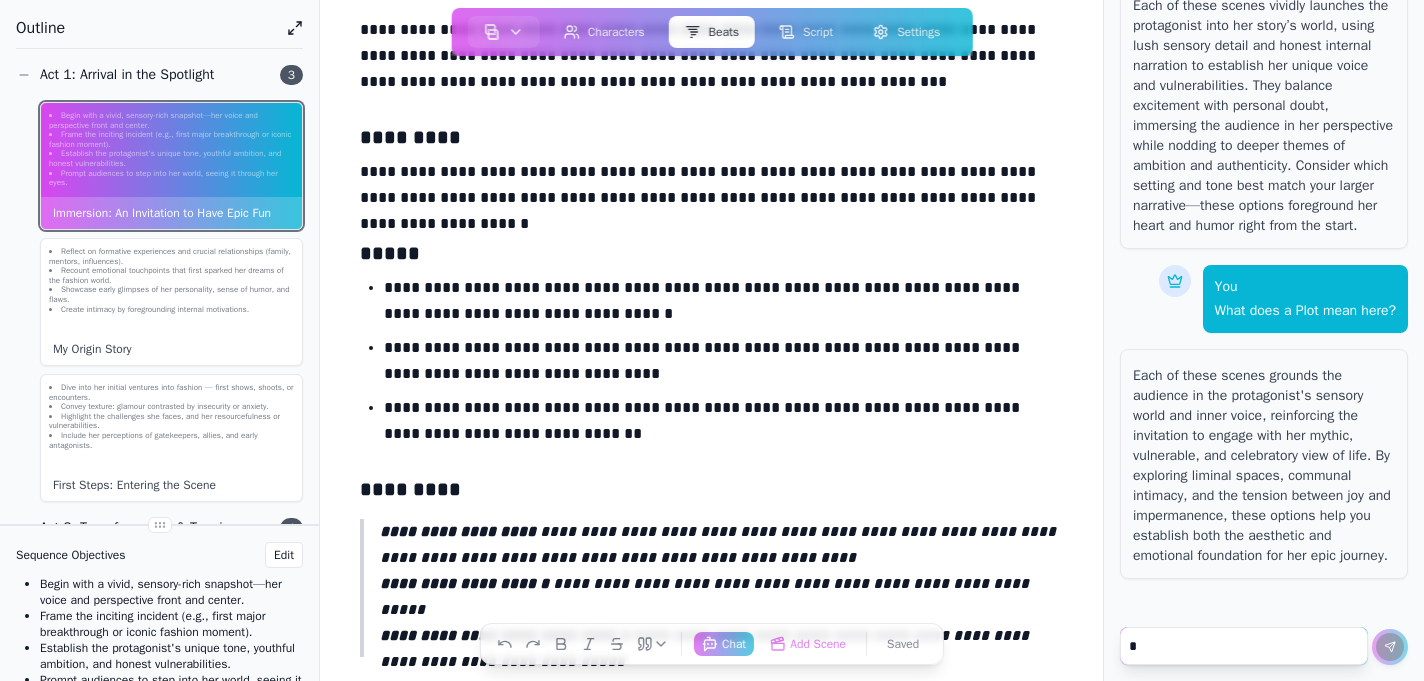 scroll, scrollTop: 1863, scrollLeft: 0, axis: vertical 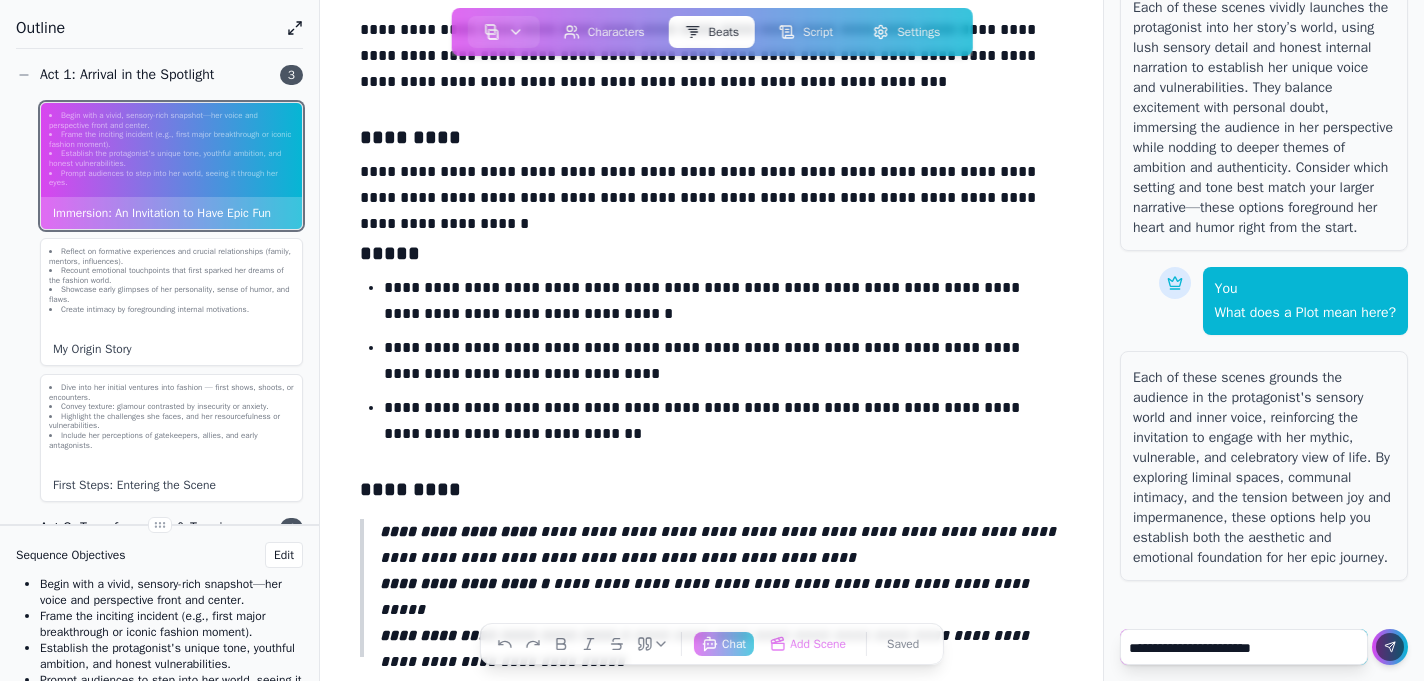 type on "**********" 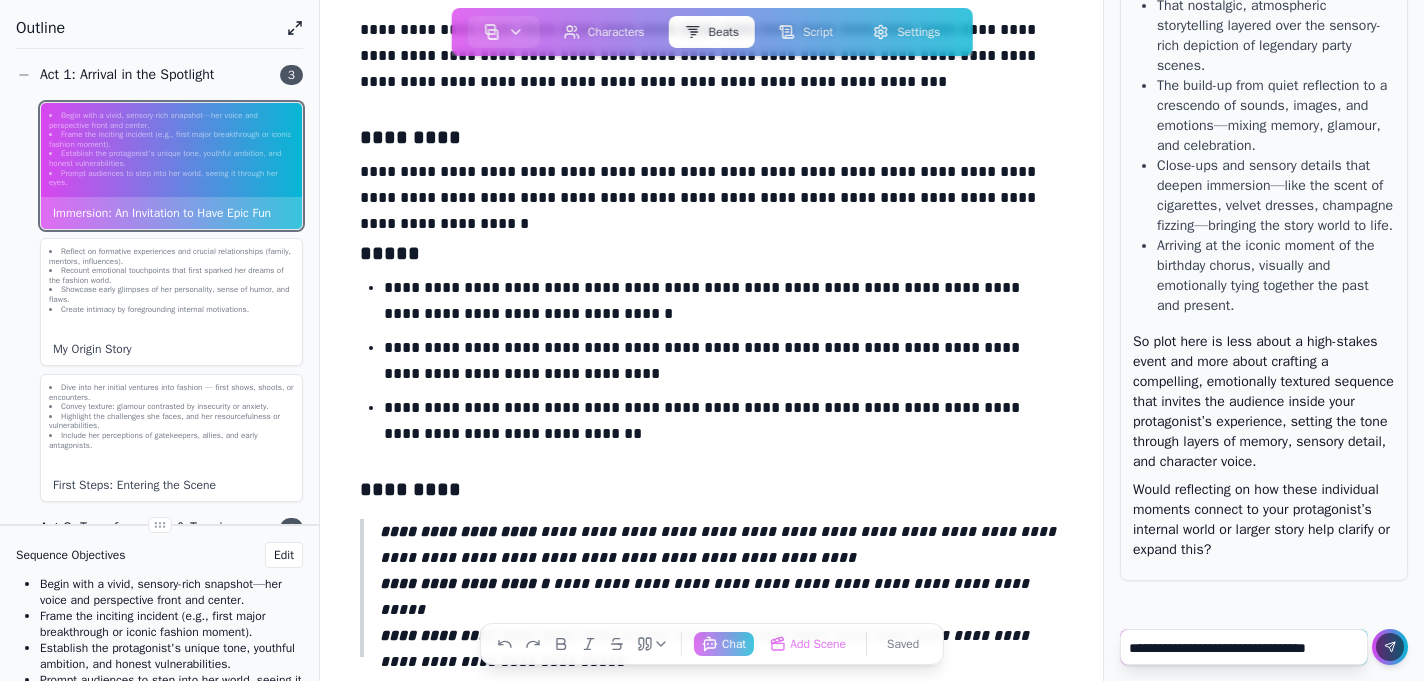 scroll, scrollTop: 2903, scrollLeft: 0, axis: vertical 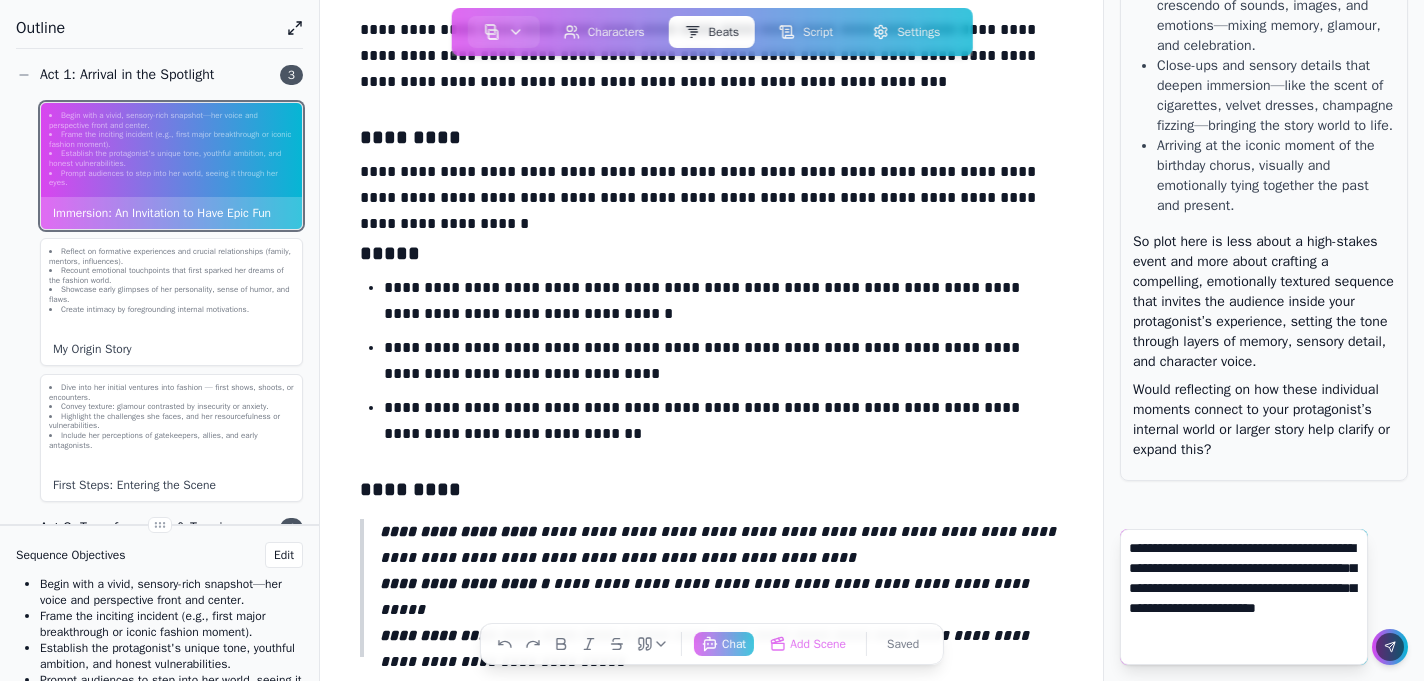 type on "**********" 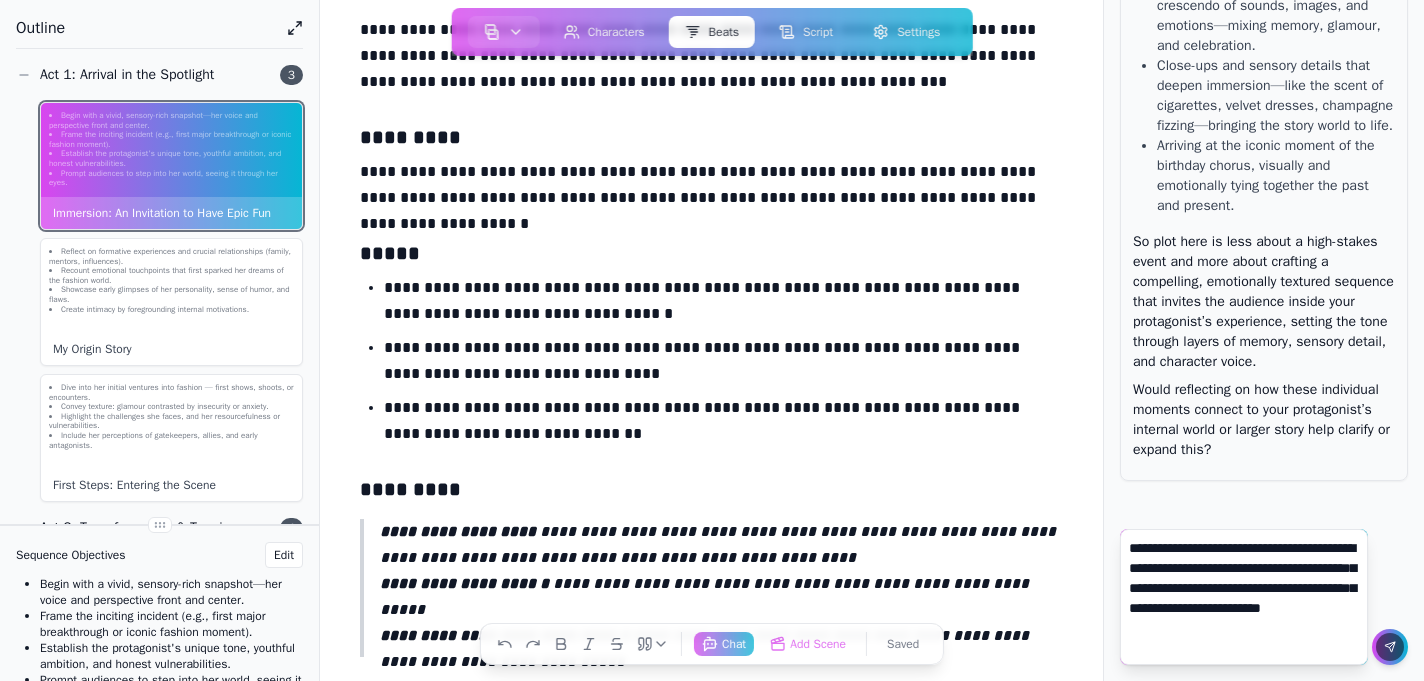 type 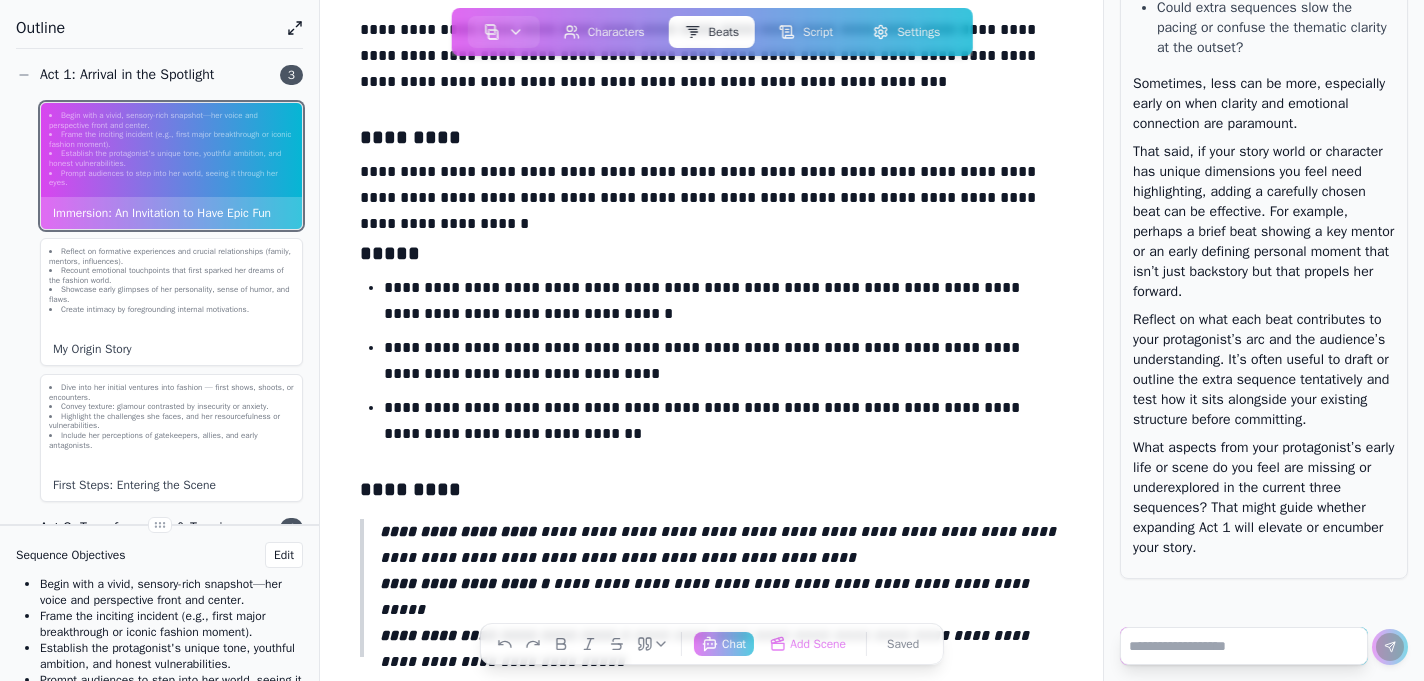 scroll, scrollTop: 4361, scrollLeft: 0, axis: vertical 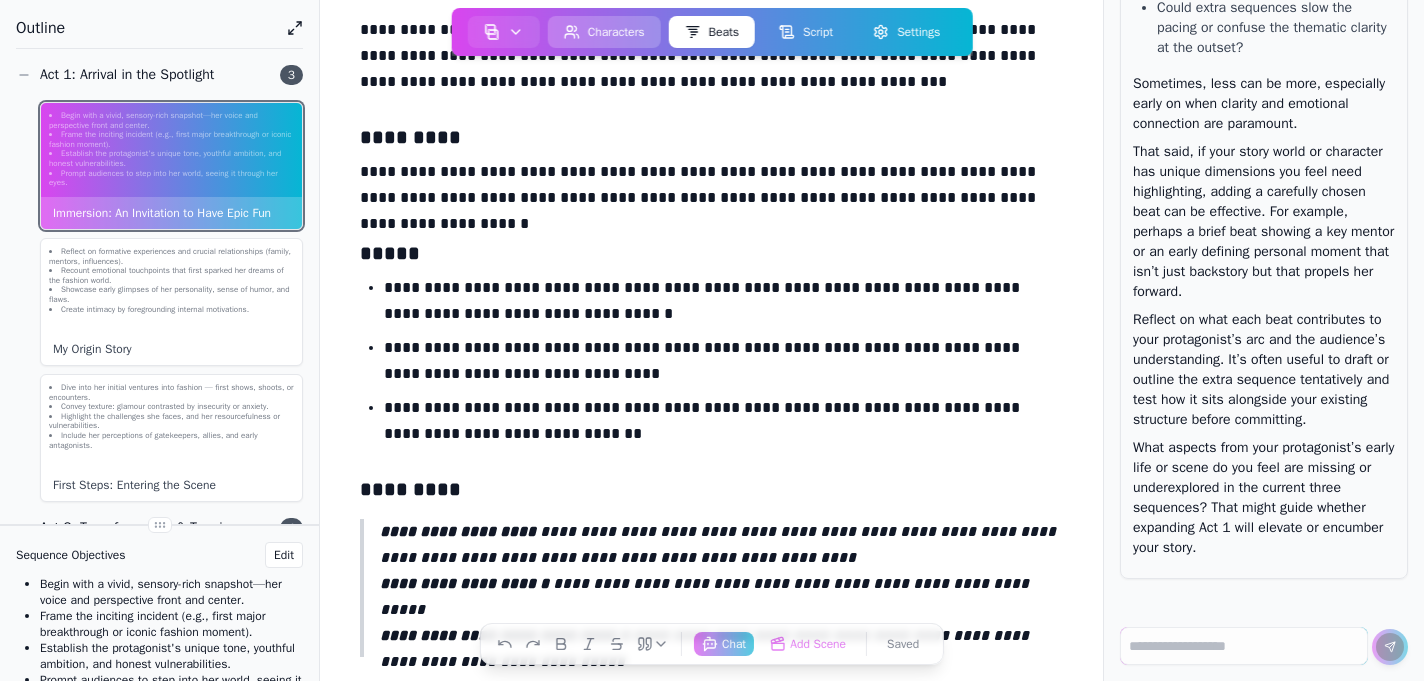 click on "Characters" at bounding box center [604, 32] 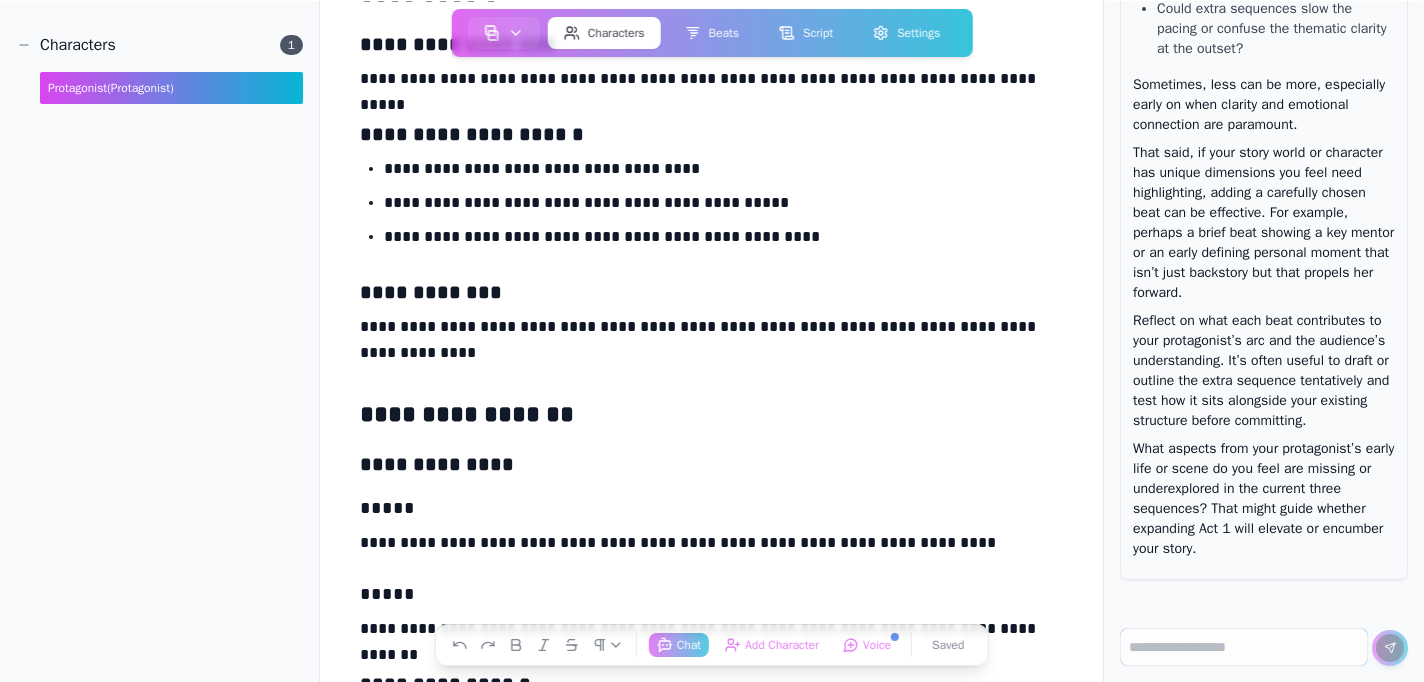 scroll, scrollTop: 0, scrollLeft: 0, axis: both 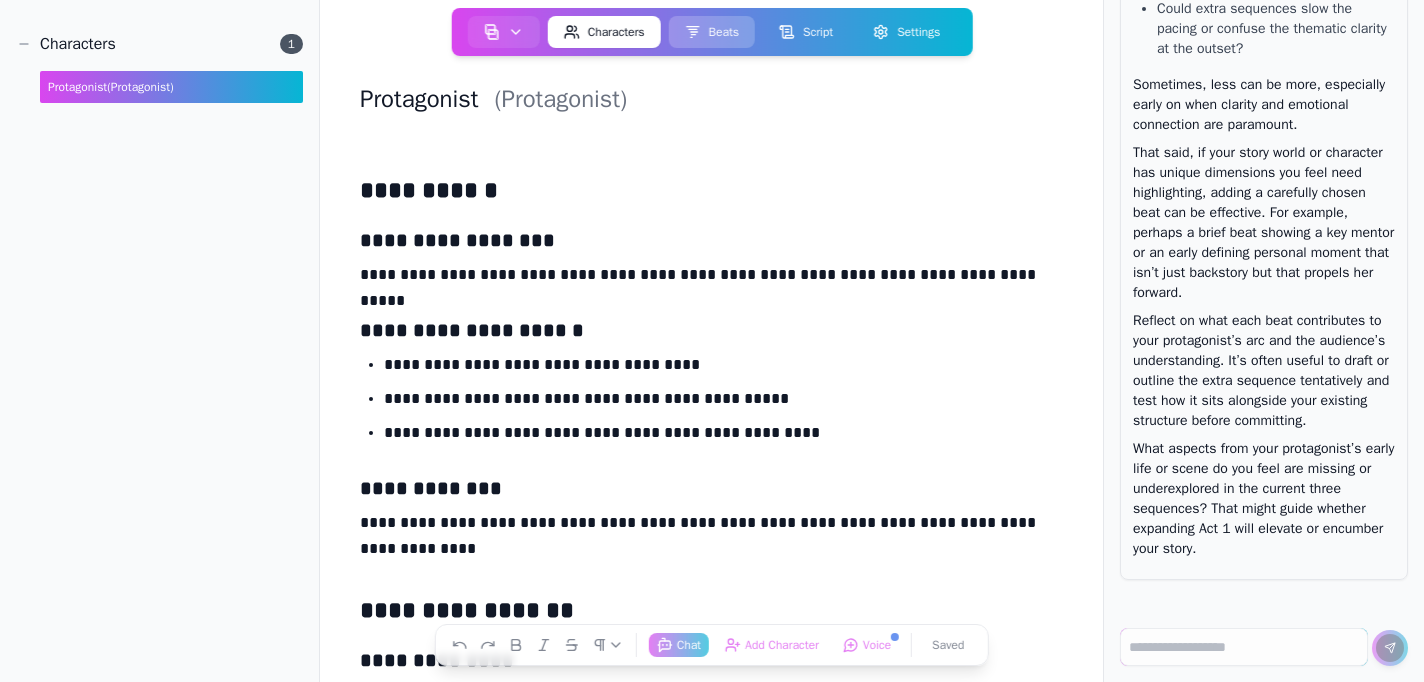 click on "Beats" at bounding box center (712, 32) 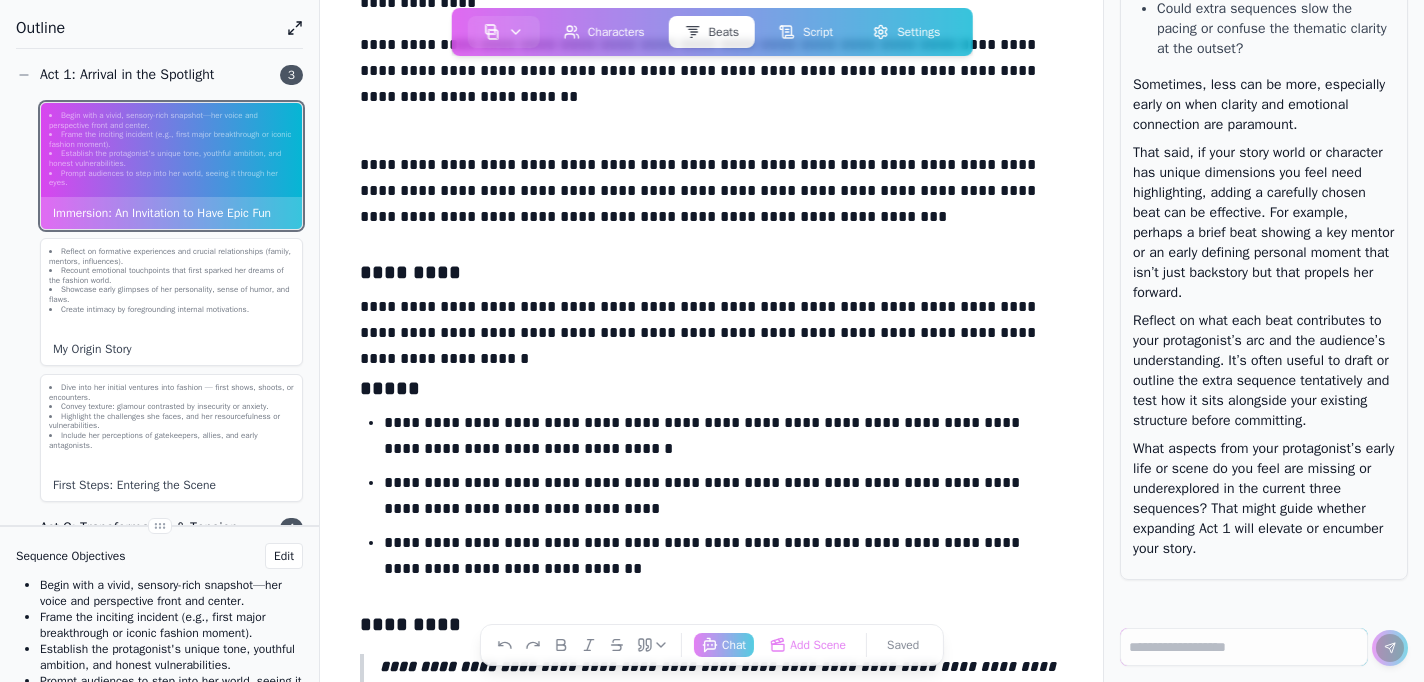 scroll, scrollTop: 411, scrollLeft: 0, axis: vertical 